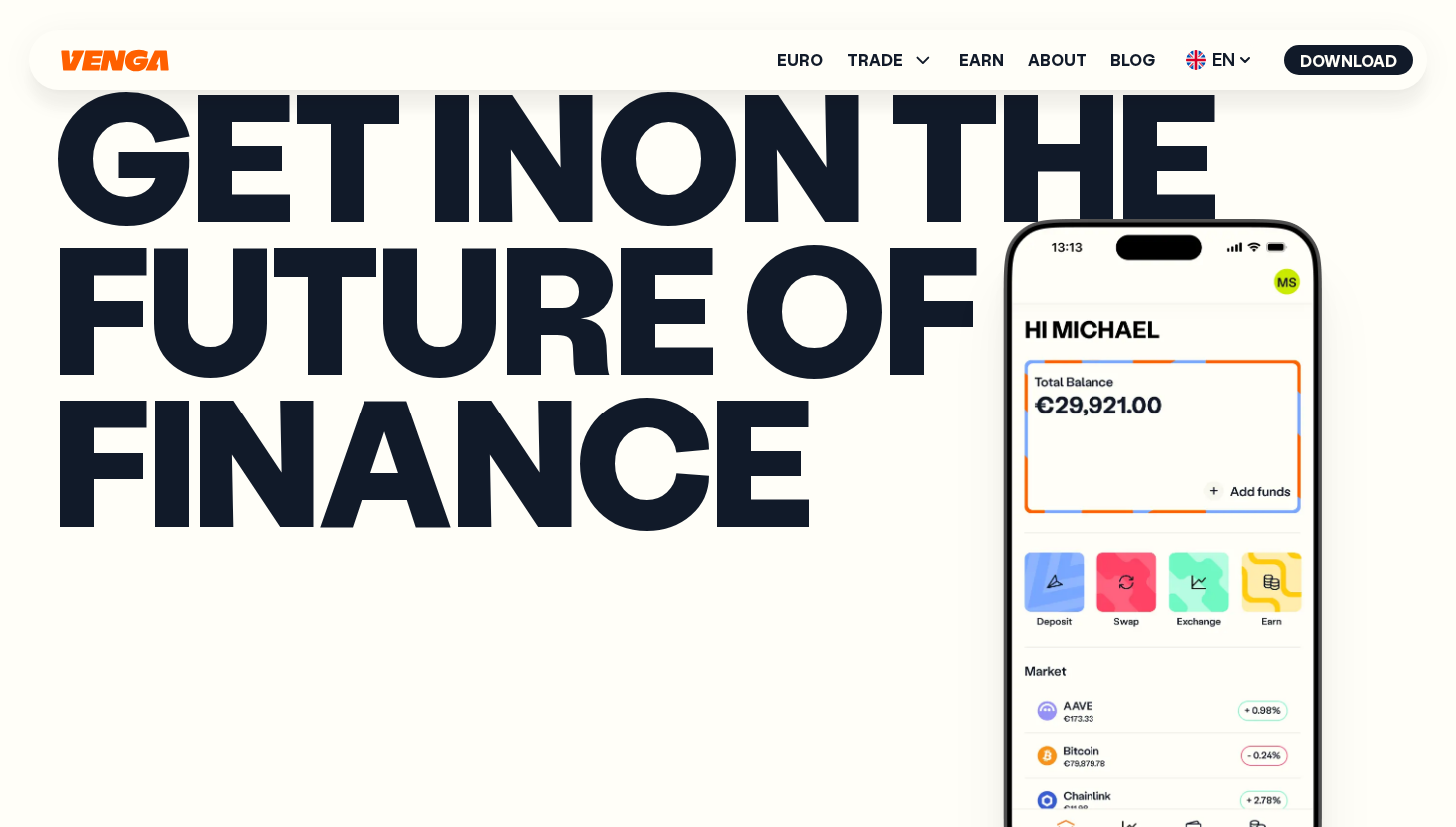 scroll, scrollTop: 0, scrollLeft: 0, axis: both 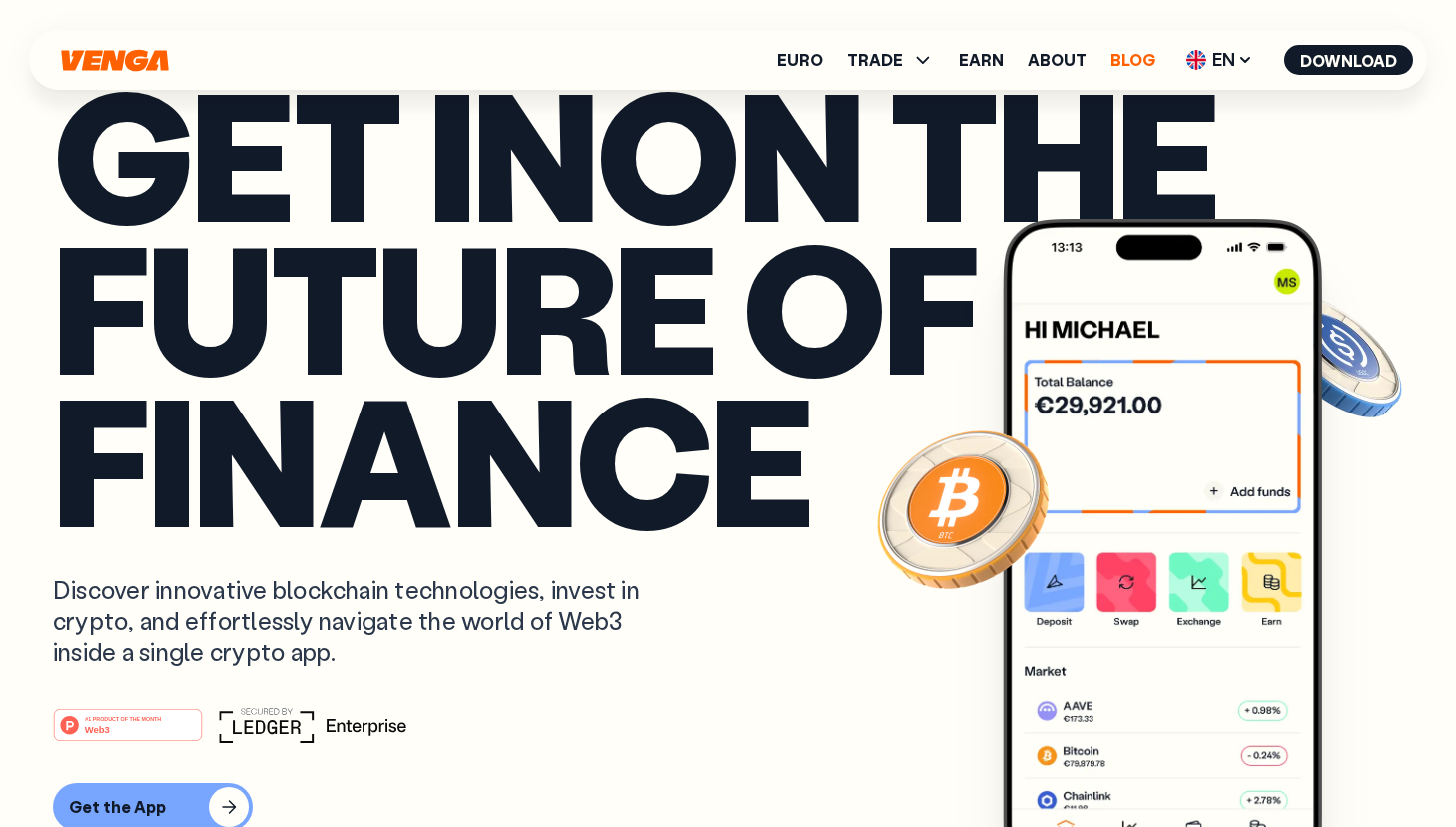 click on "Blog" at bounding box center [1132, 60] 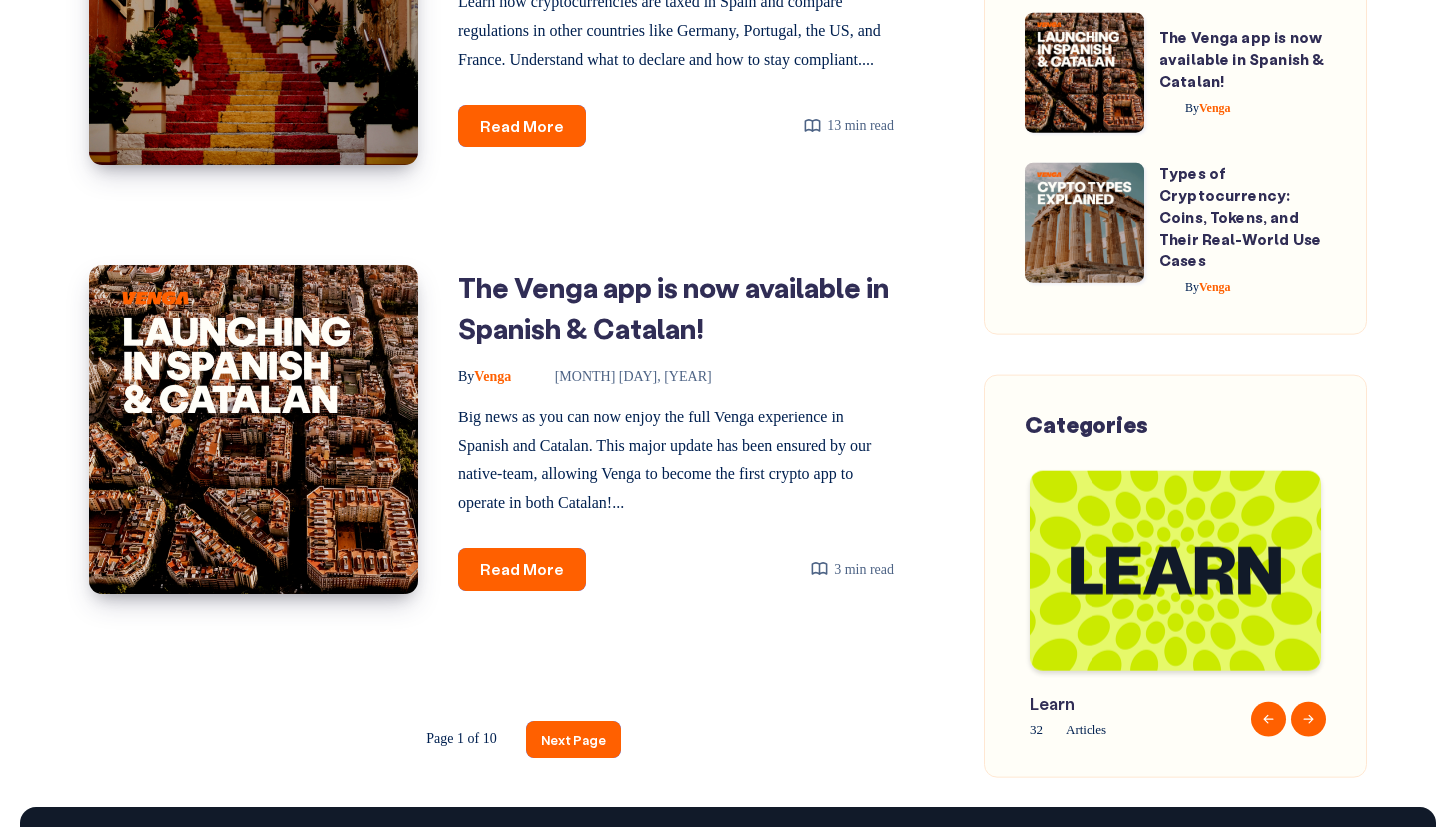 scroll, scrollTop: 3333, scrollLeft: 0, axis: vertical 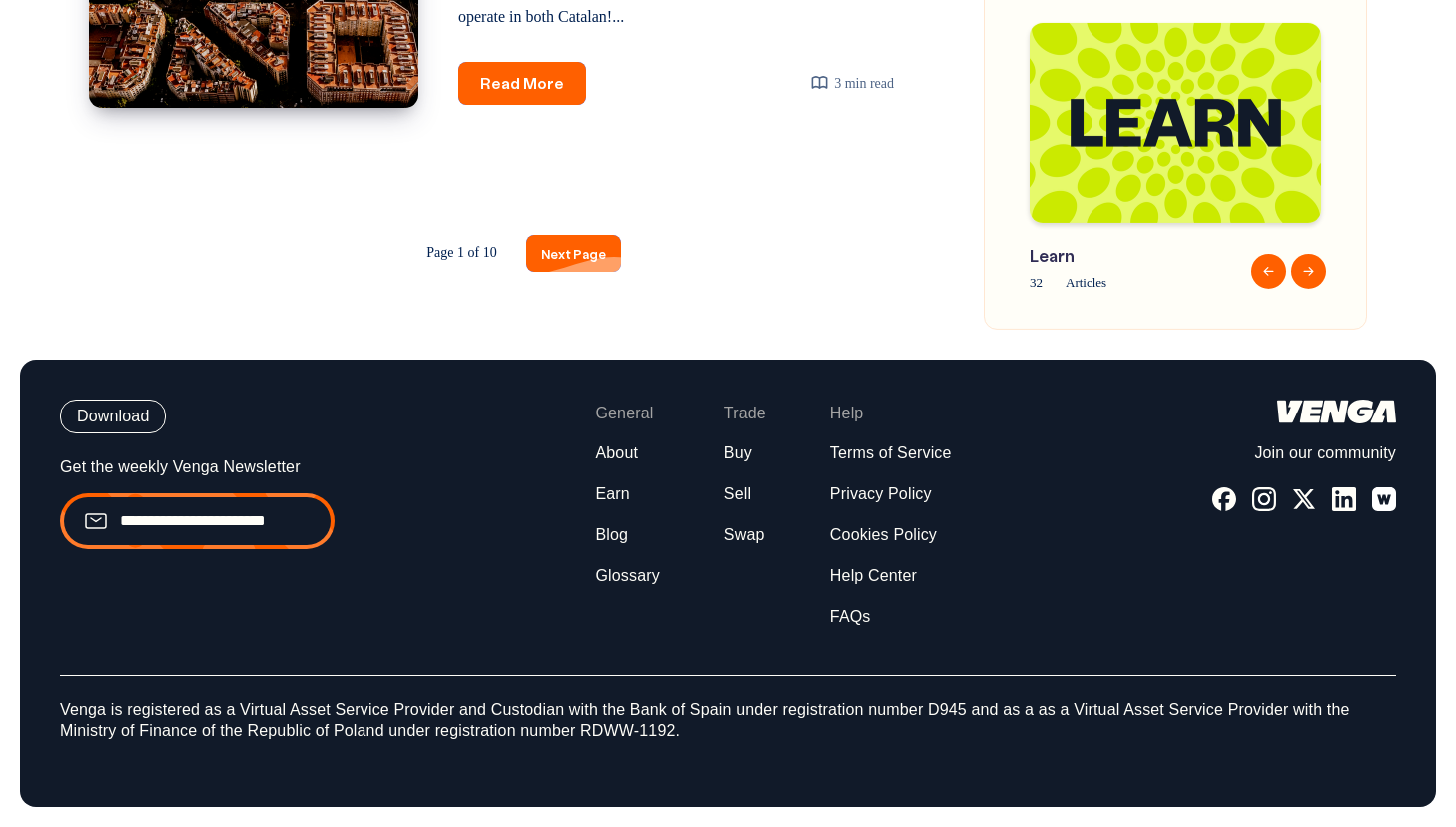 click on "Next Page" at bounding box center (573, 253) 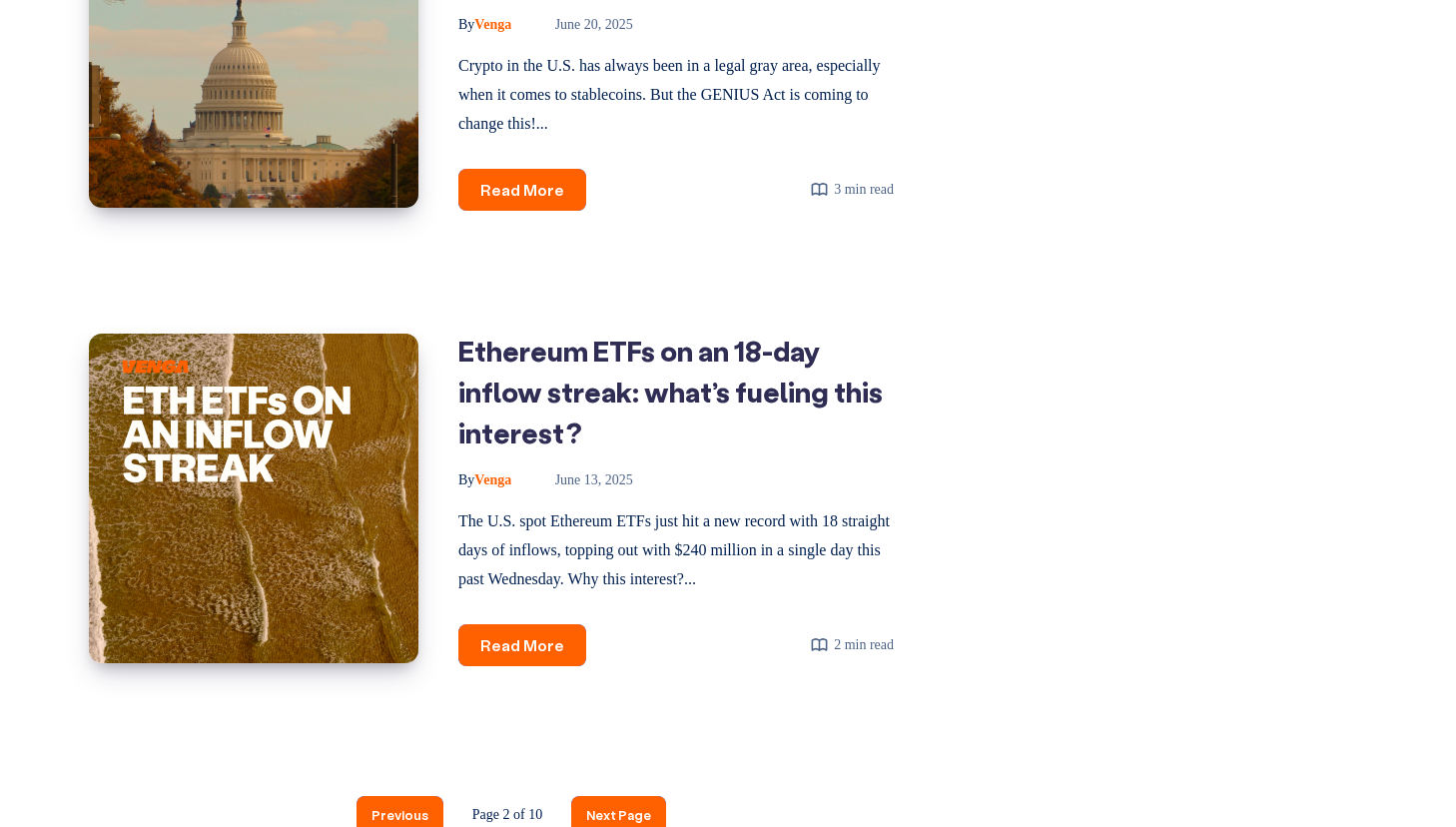 scroll, scrollTop: 3369, scrollLeft: 0, axis: vertical 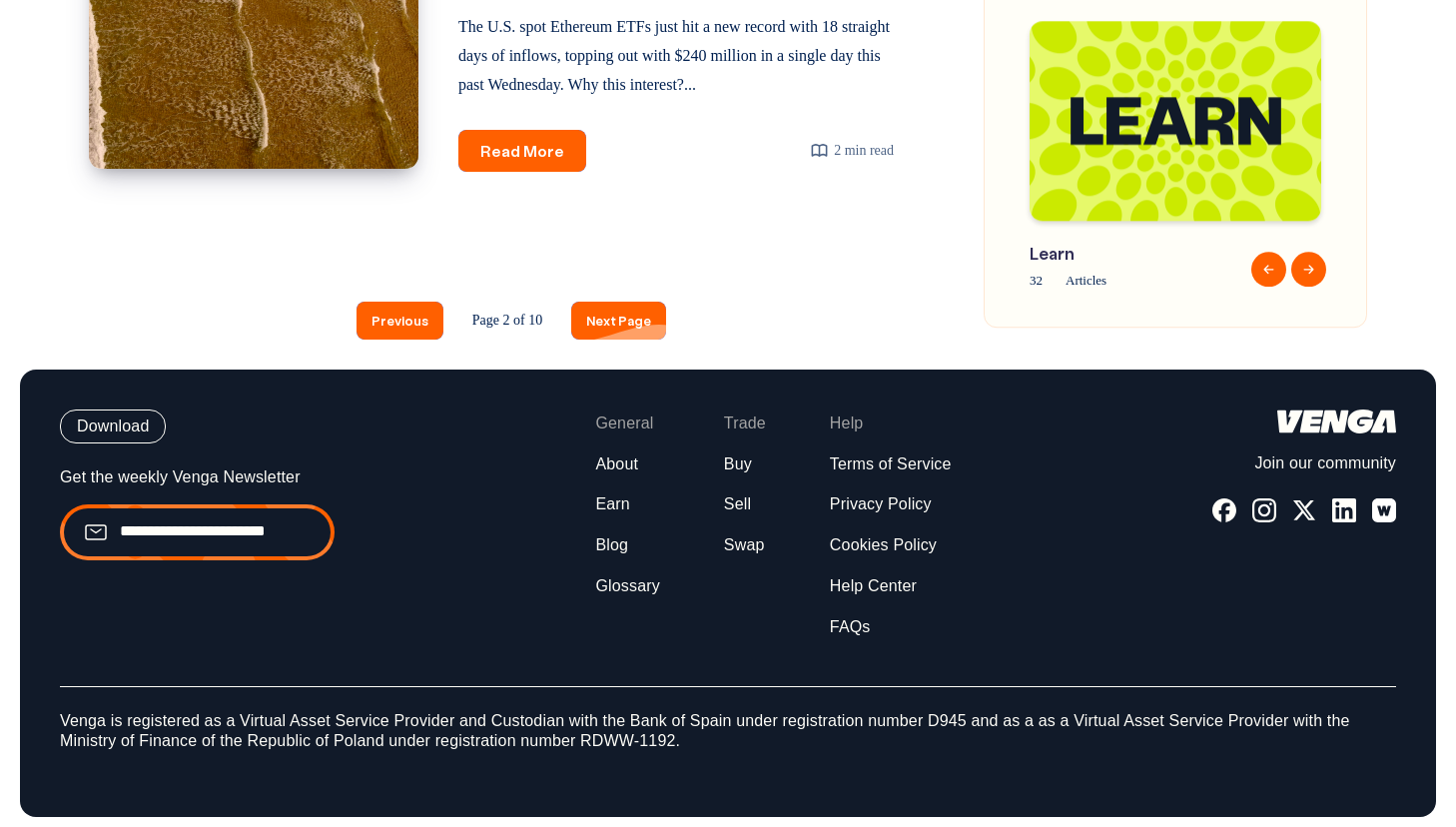 click on "Next Page" at bounding box center (618, 320) 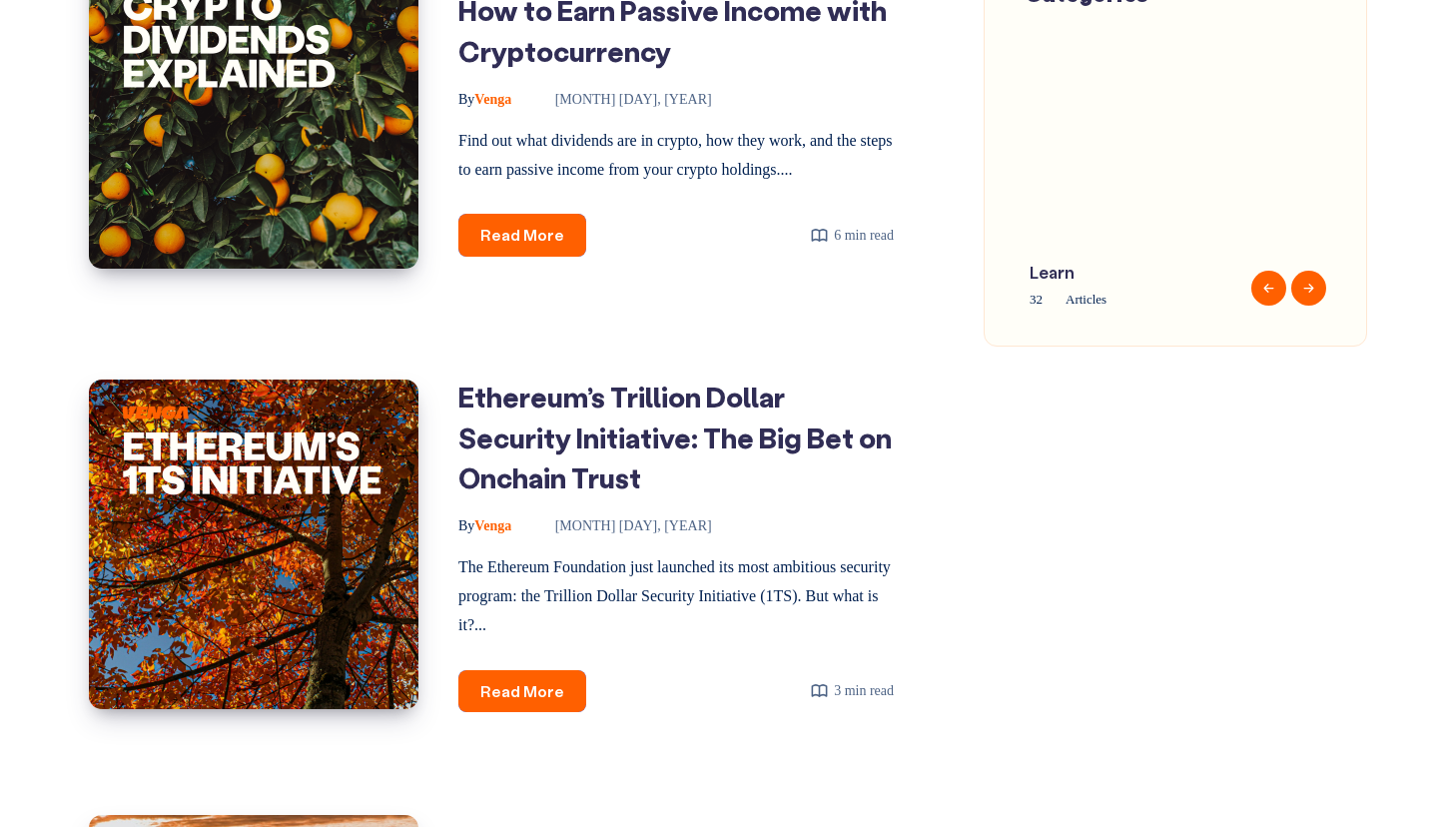 scroll, scrollTop: 3277, scrollLeft: 0, axis: vertical 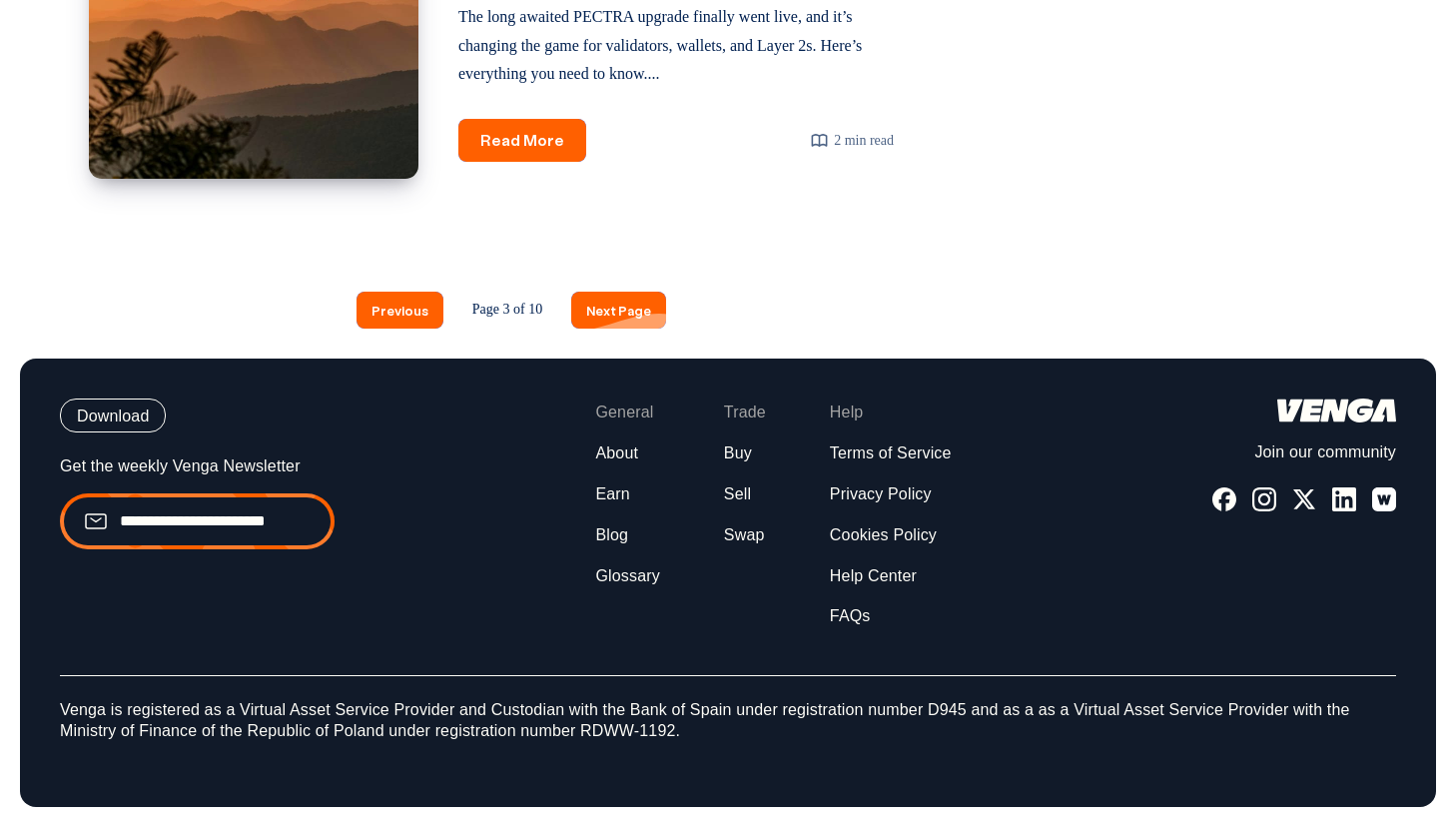 click on "Next Page" at bounding box center (618, 310) 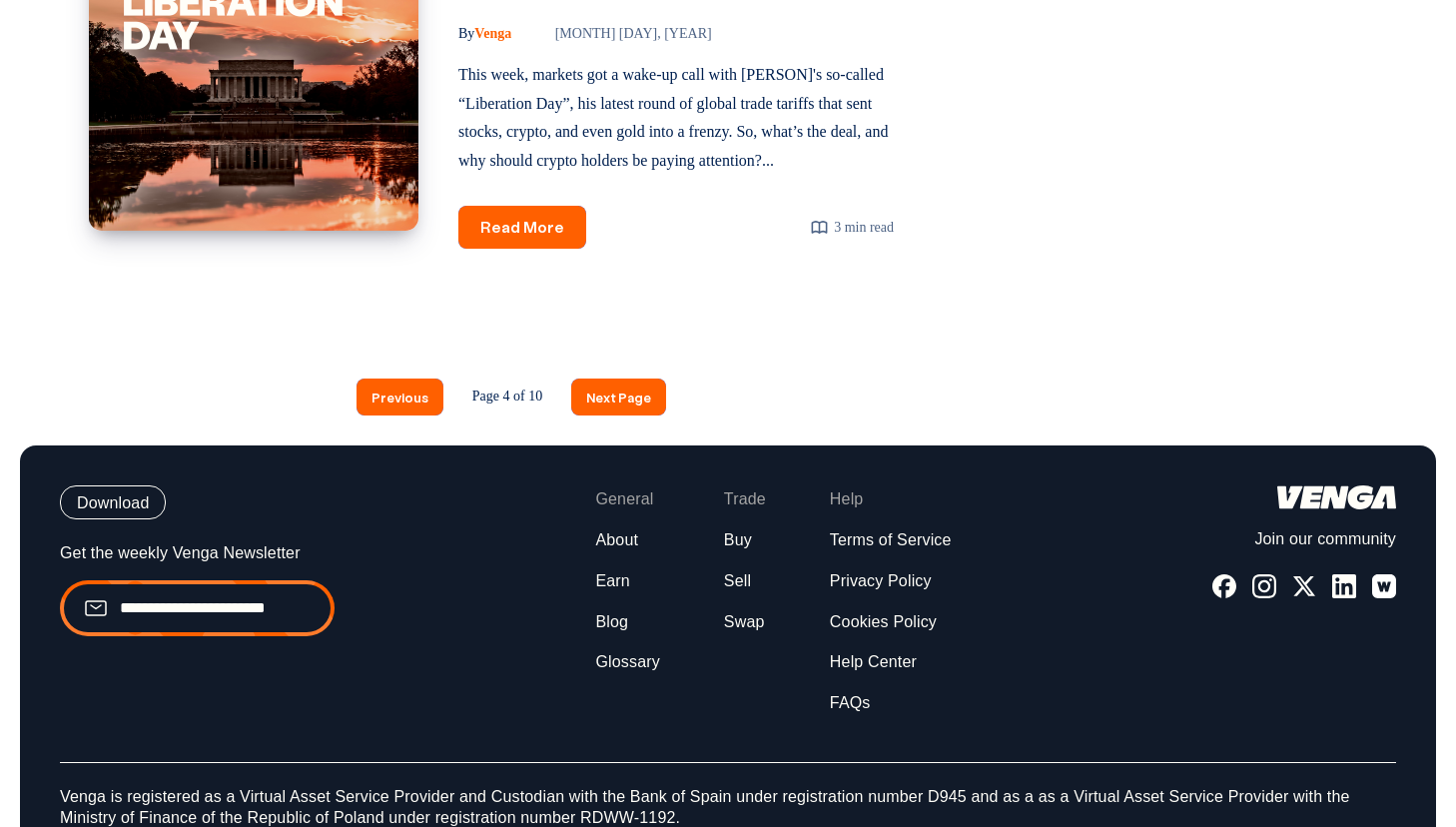 scroll, scrollTop: 3404, scrollLeft: 0, axis: vertical 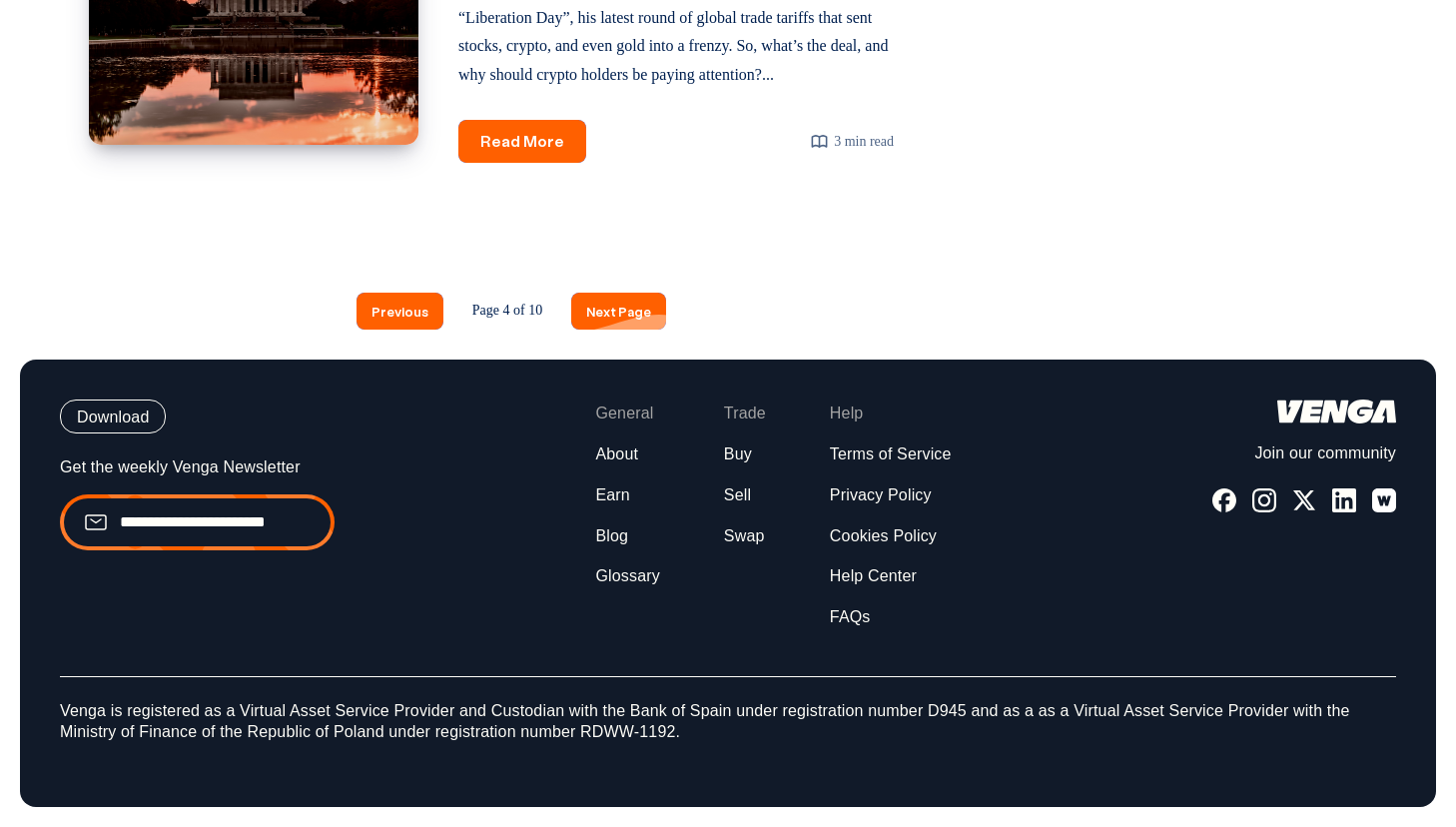 click on "Next Page" at bounding box center (618, 311) 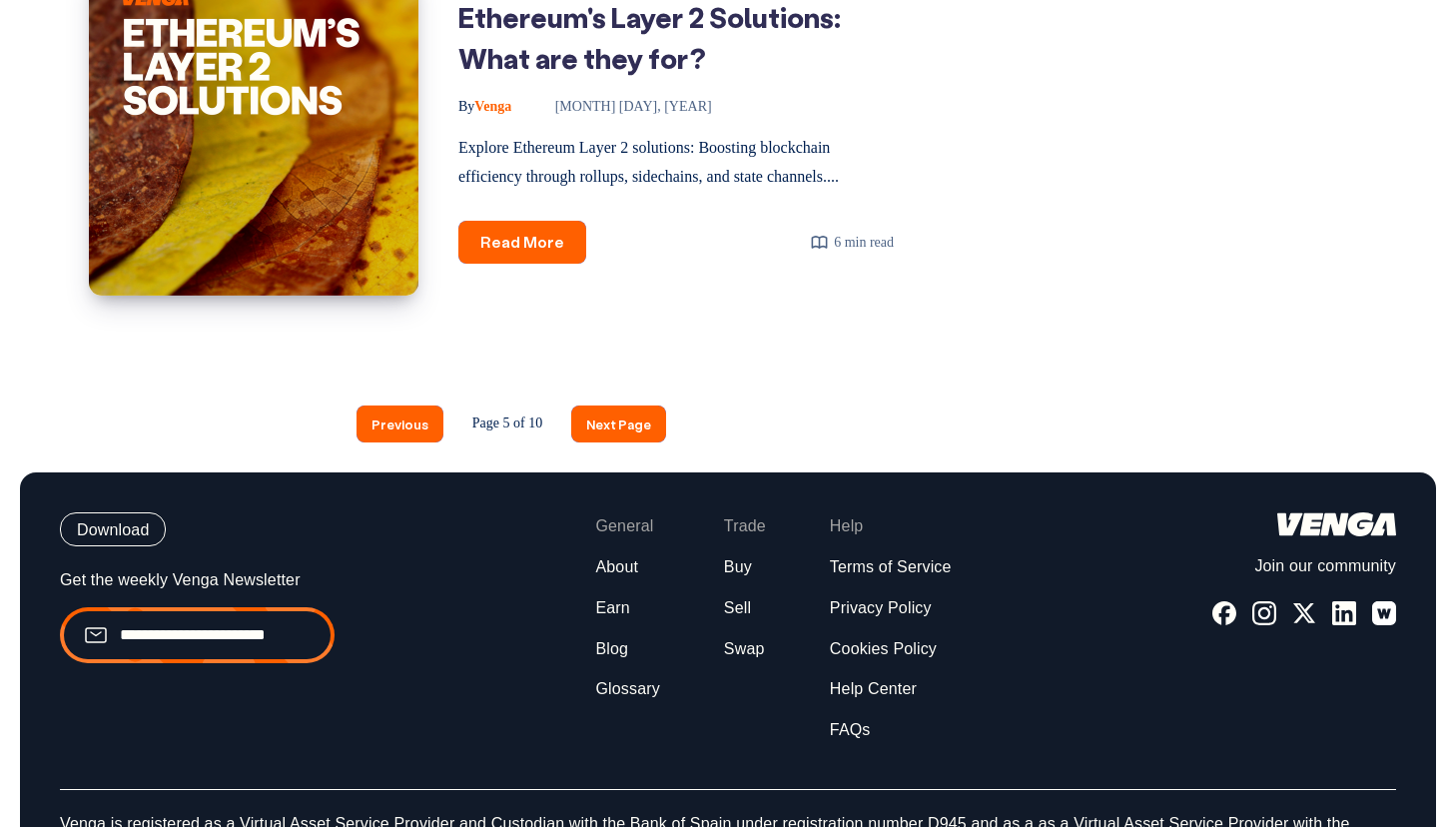 scroll, scrollTop: 3248, scrollLeft: 0, axis: vertical 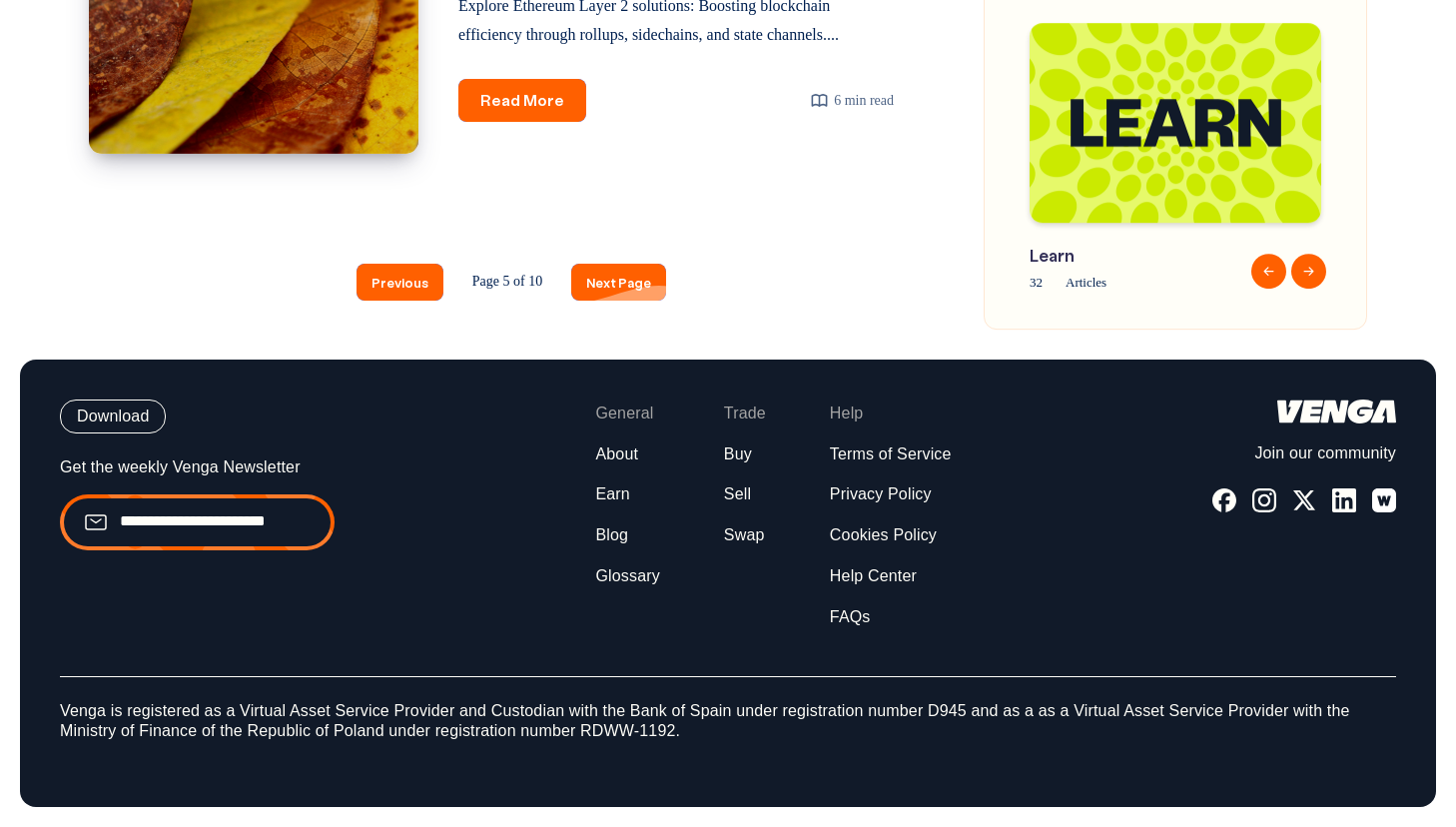 click on "Next Page" at bounding box center [618, 282] 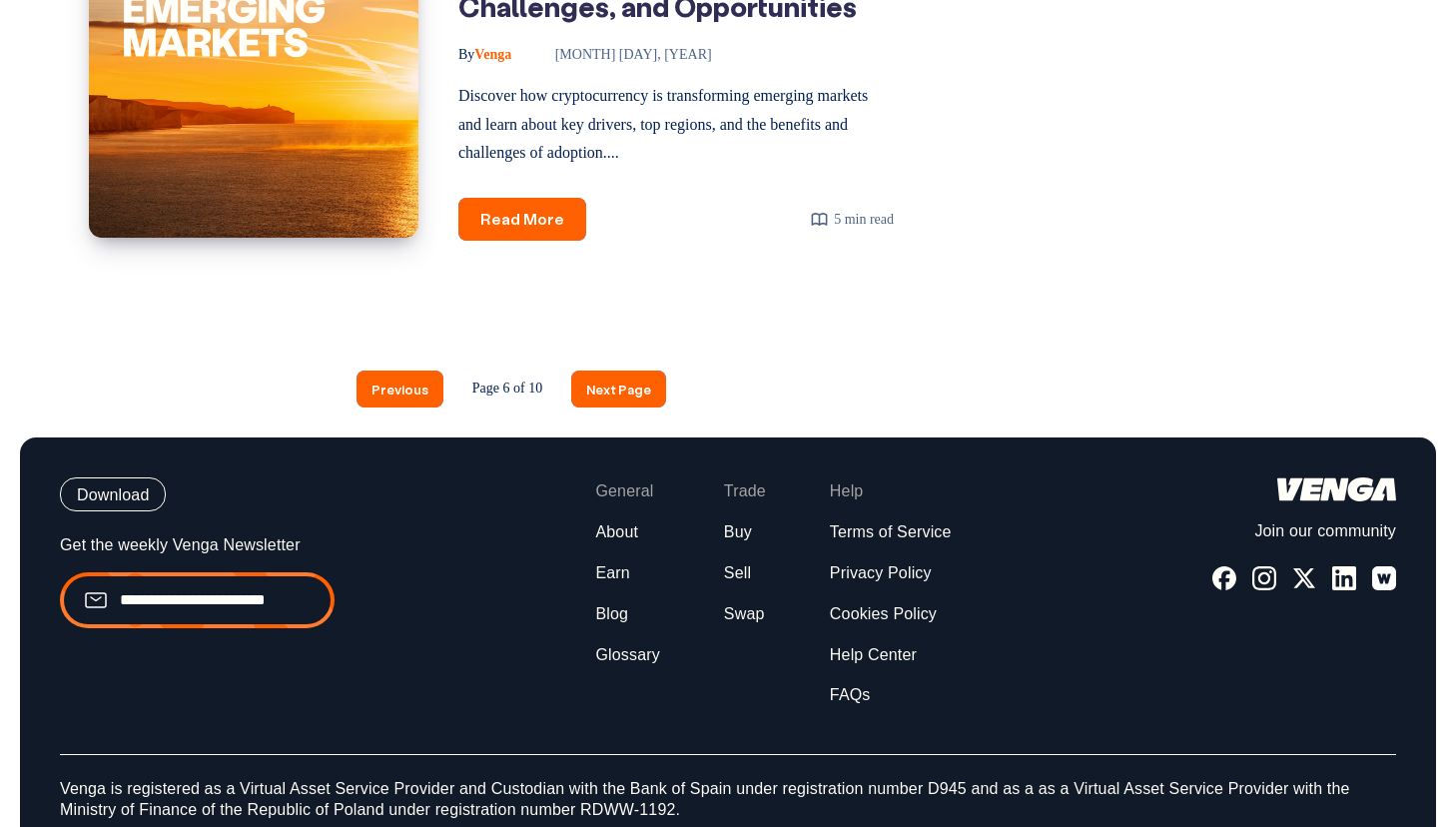 scroll, scrollTop: 3317, scrollLeft: 0, axis: vertical 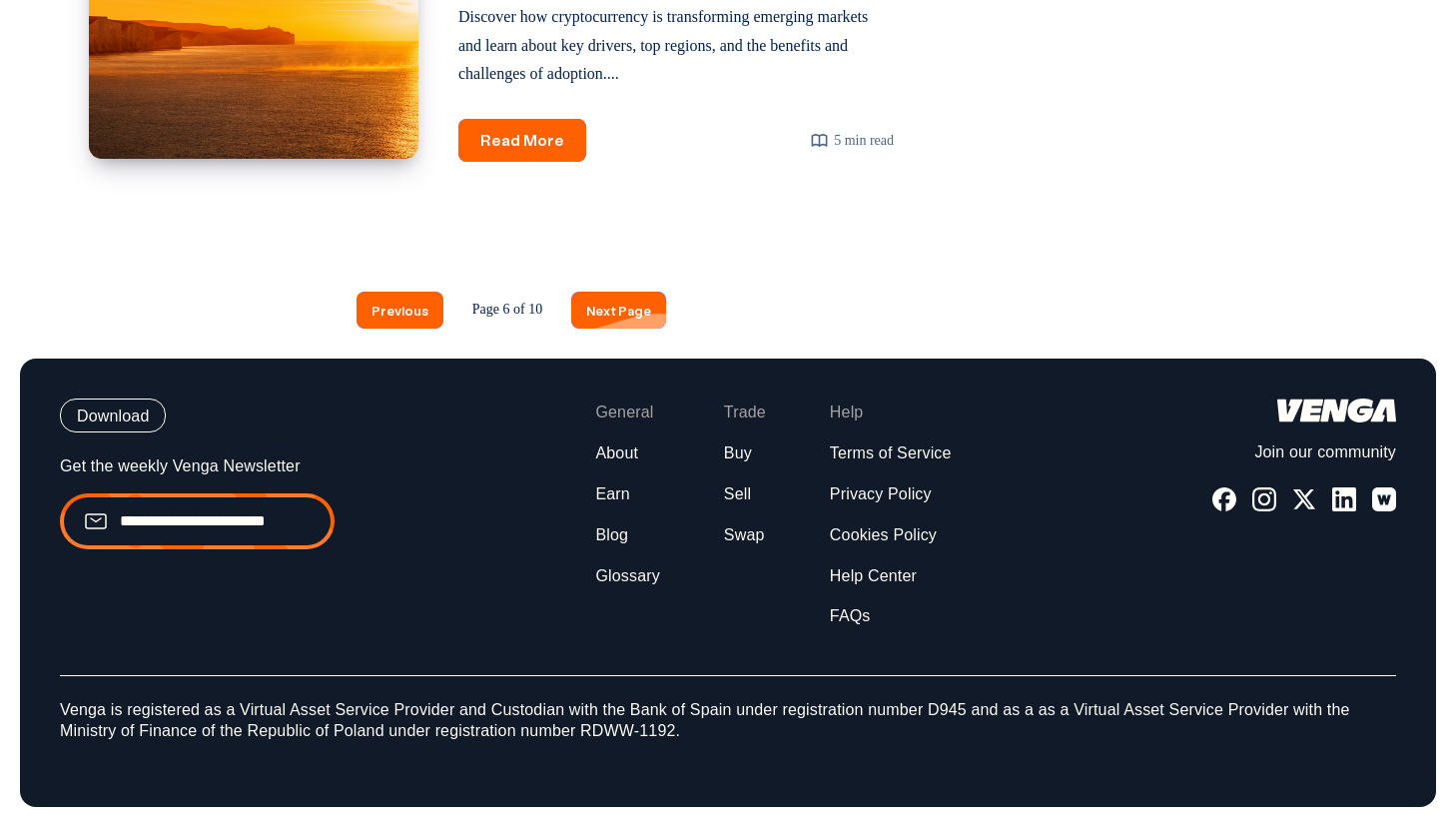 click on "Previous
Page 6 of 10
Next Page" at bounding box center [511, 310] 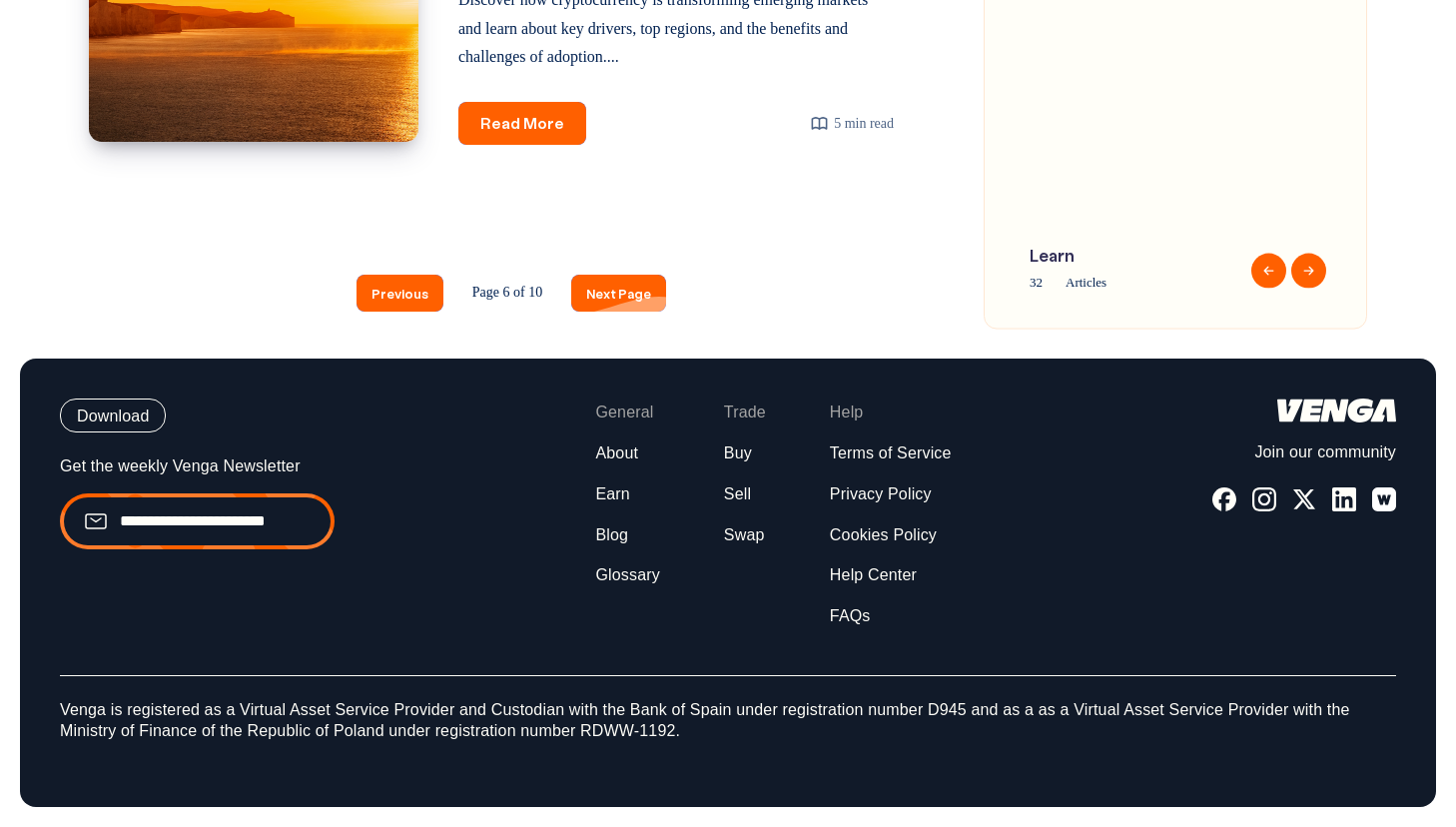 click on "Next Page" at bounding box center (618, 293) 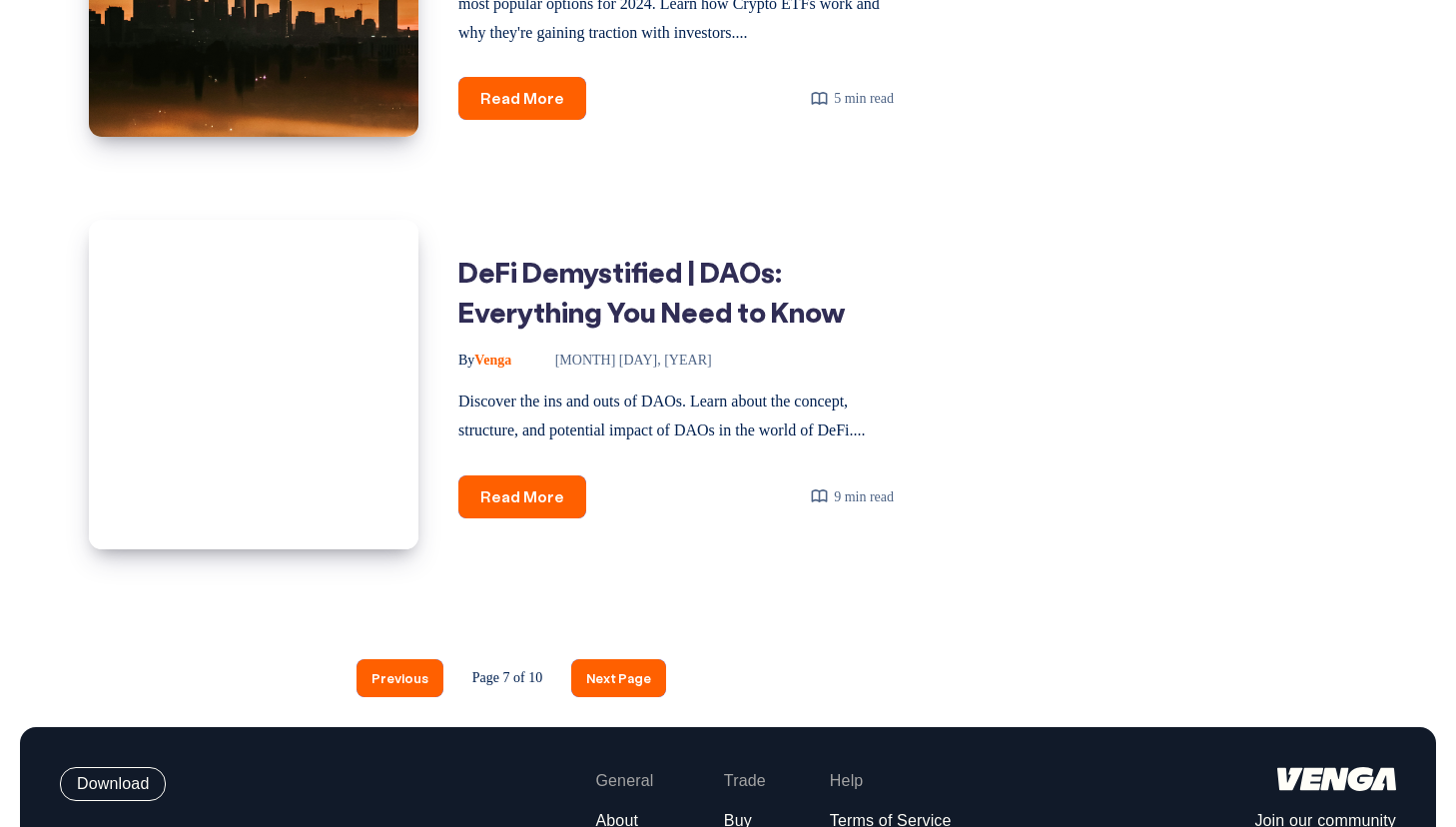 scroll, scrollTop: 3229, scrollLeft: 0, axis: vertical 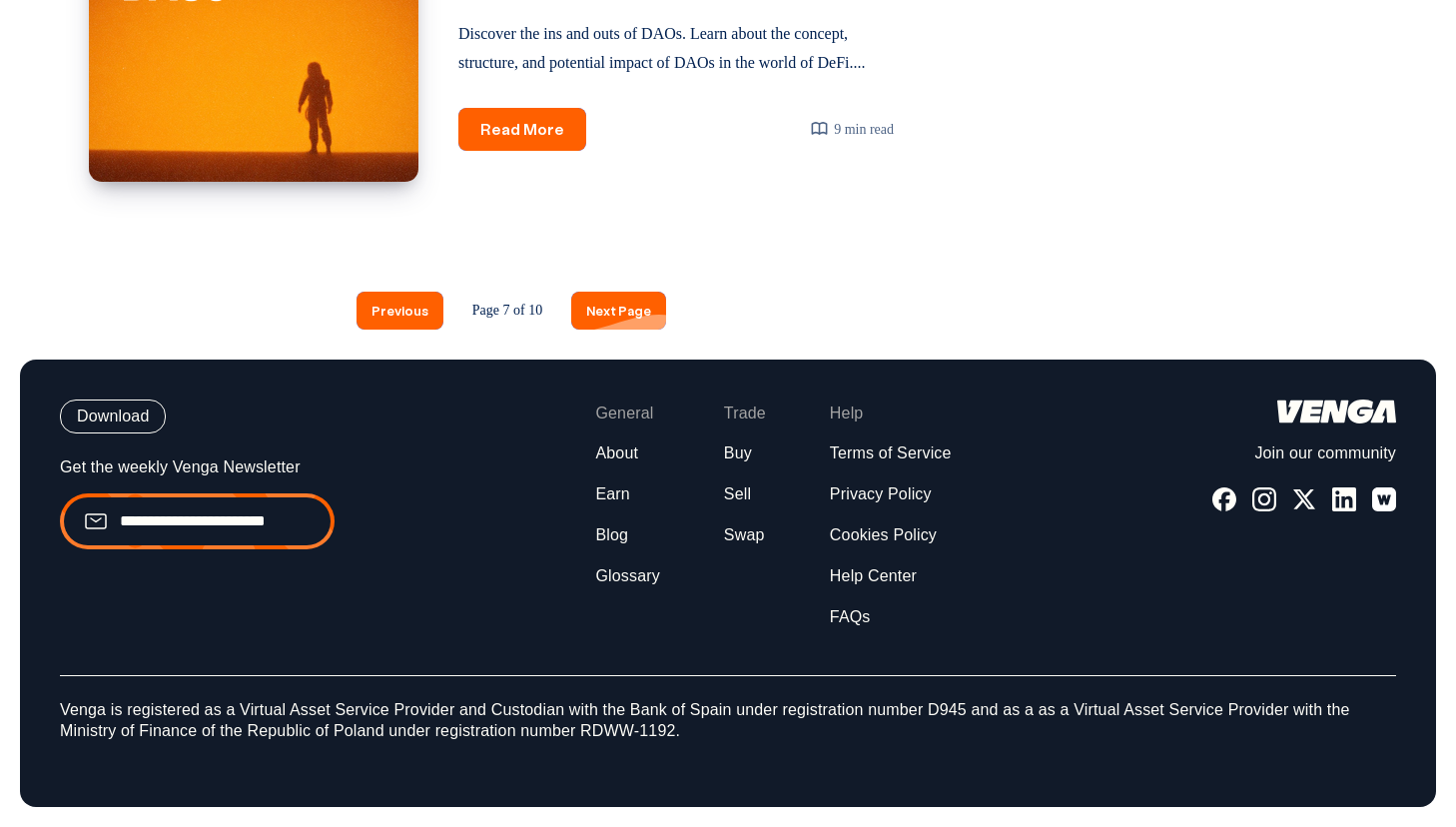 click on "Next Page" at bounding box center (618, 310) 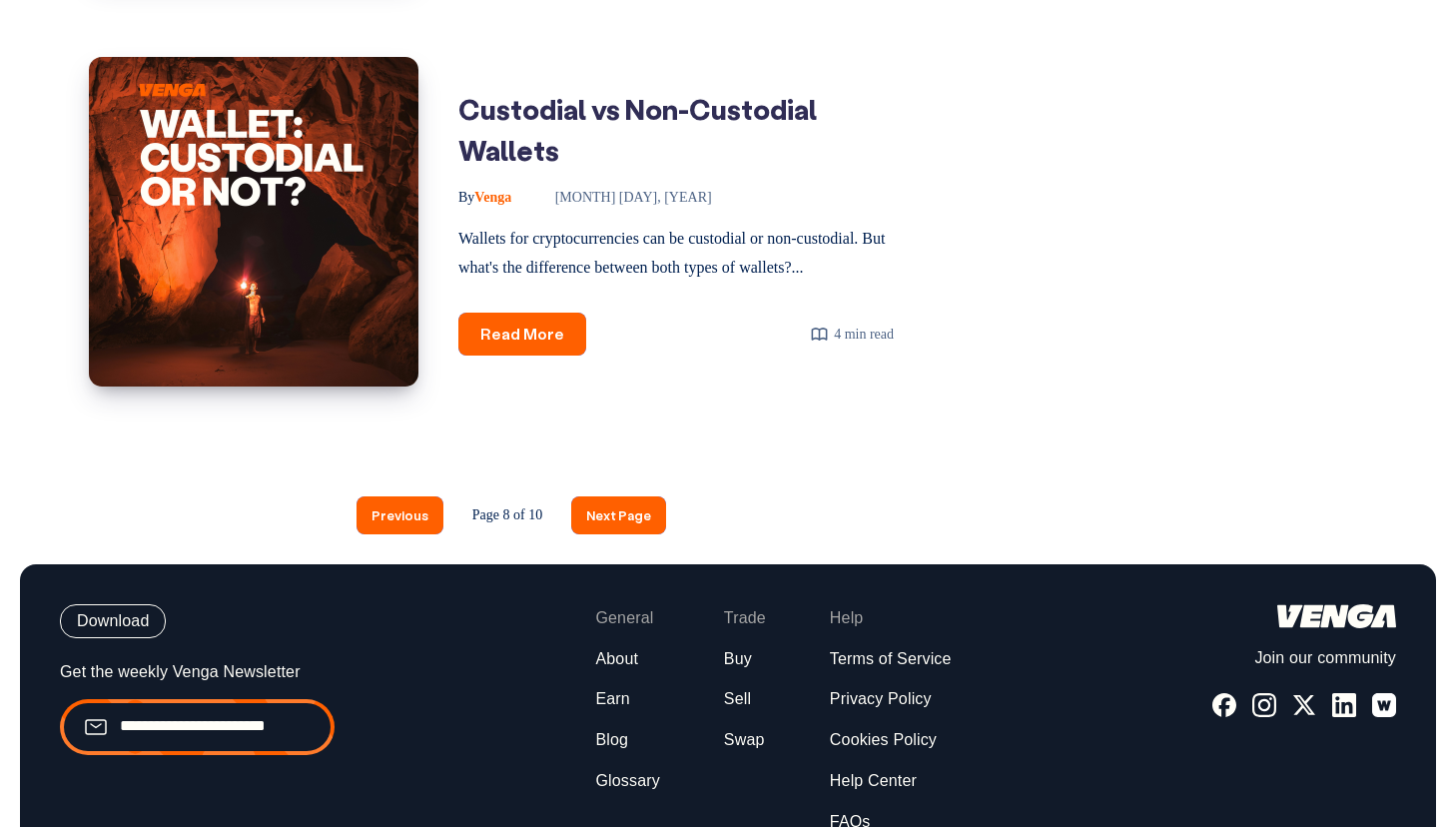 scroll, scrollTop: 3177, scrollLeft: 0, axis: vertical 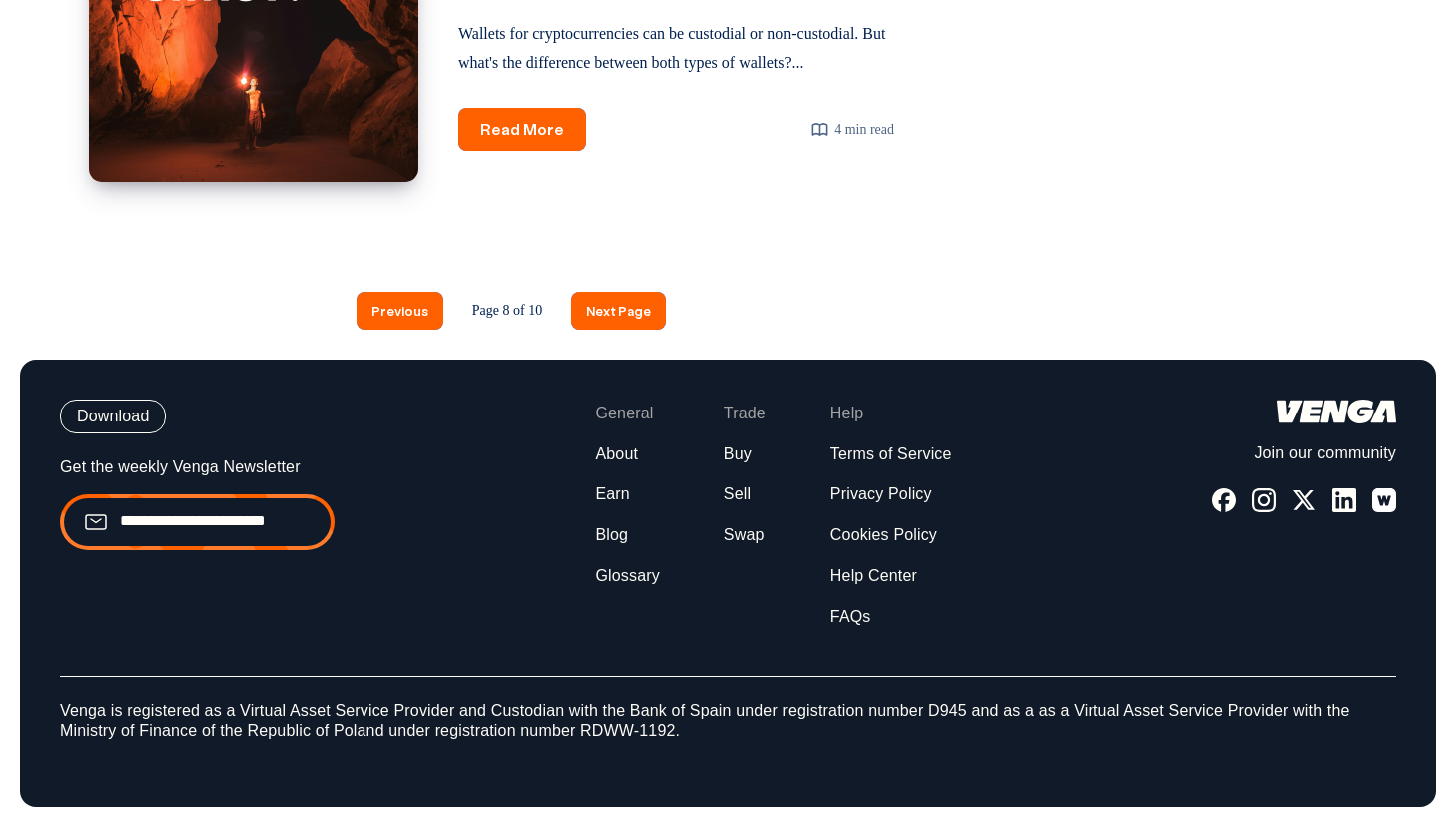 click on "Next Page" at bounding box center [618, 310] 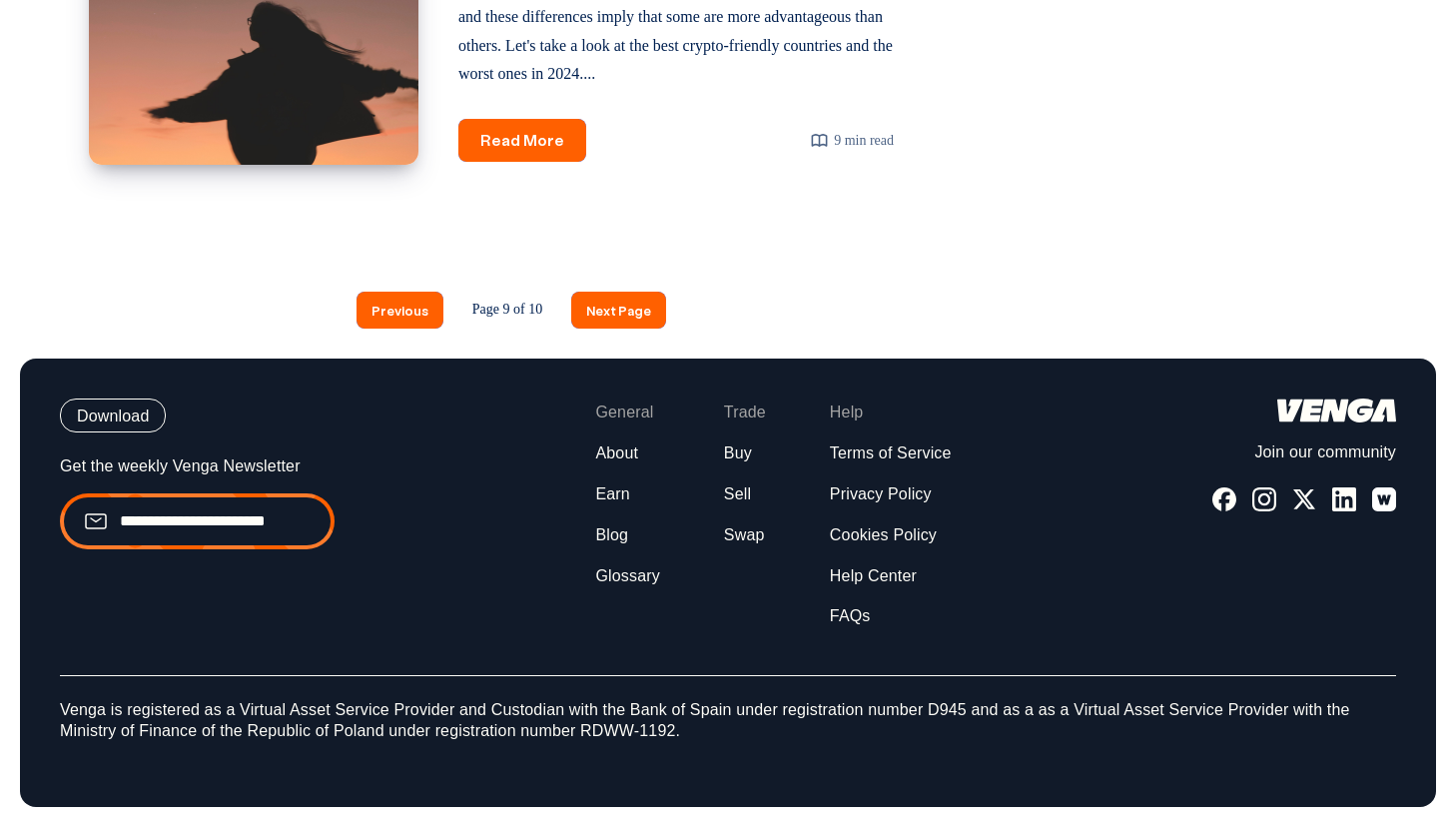 scroll, scrollTop: 3415, scrollLeft: 0, axis: vertical 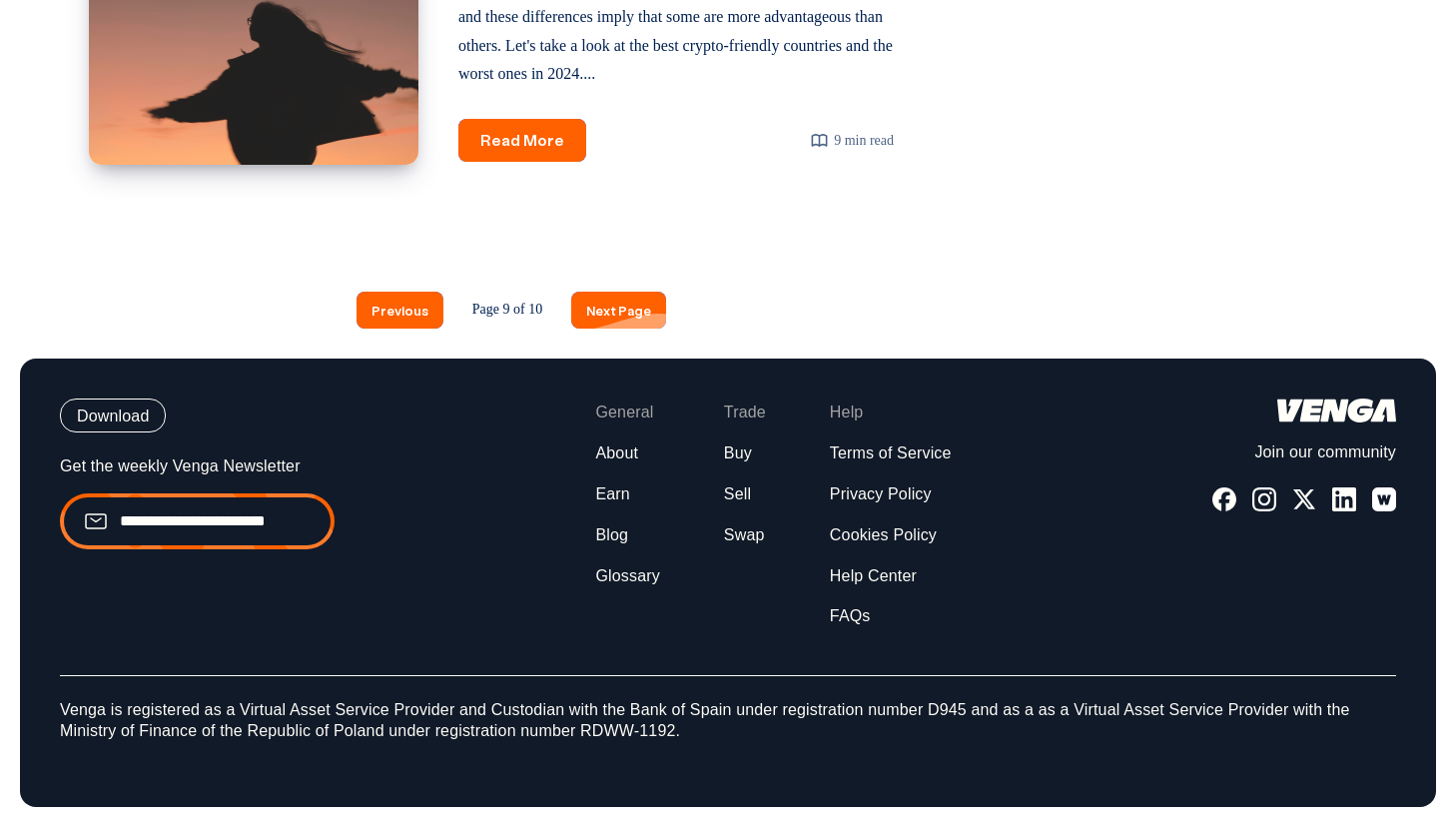 click on "Next Page" at bounding box center [618, 310] 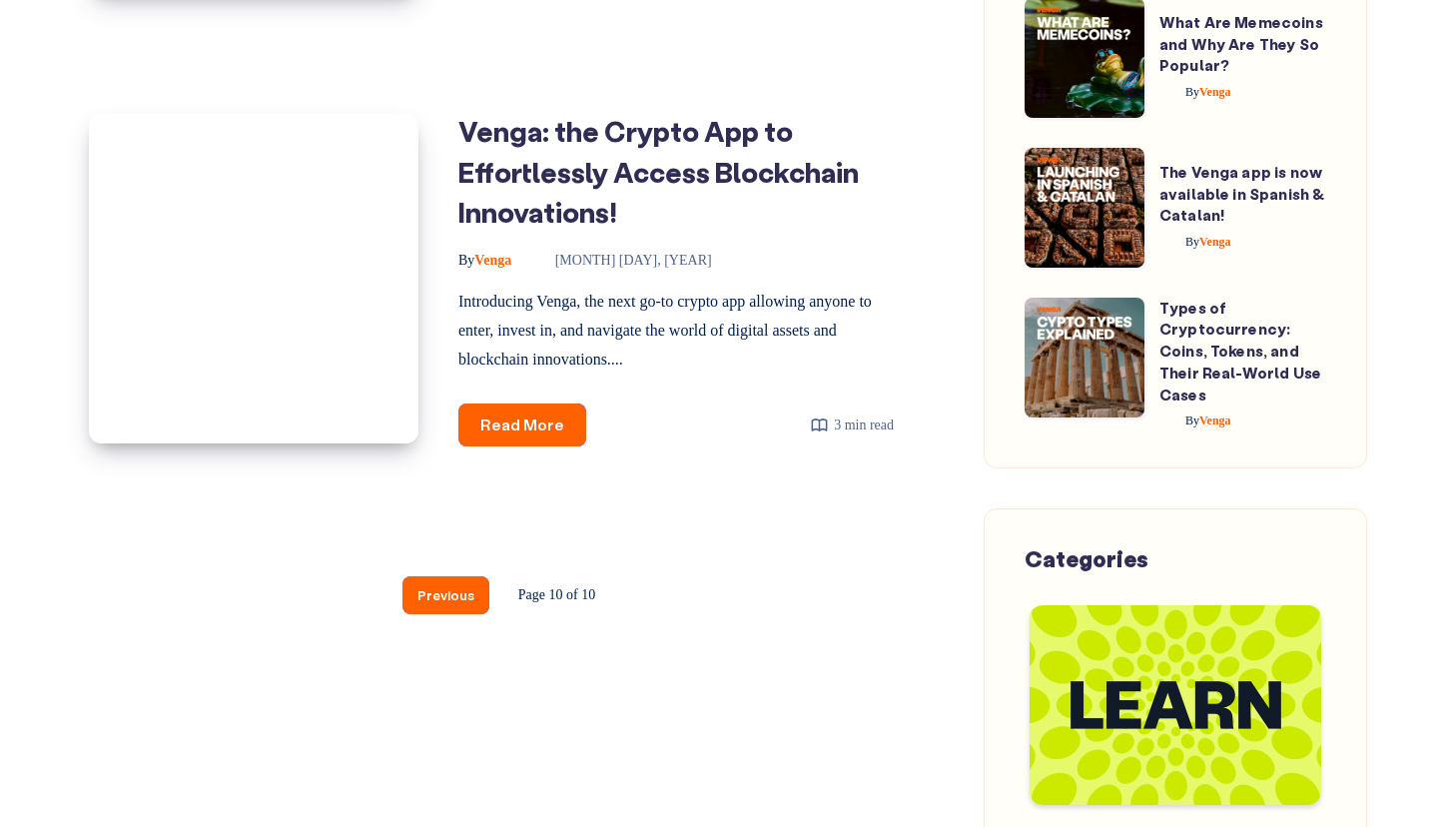 scroll, scrollTop: 1709, scrollLeft: 0, axis: vertical 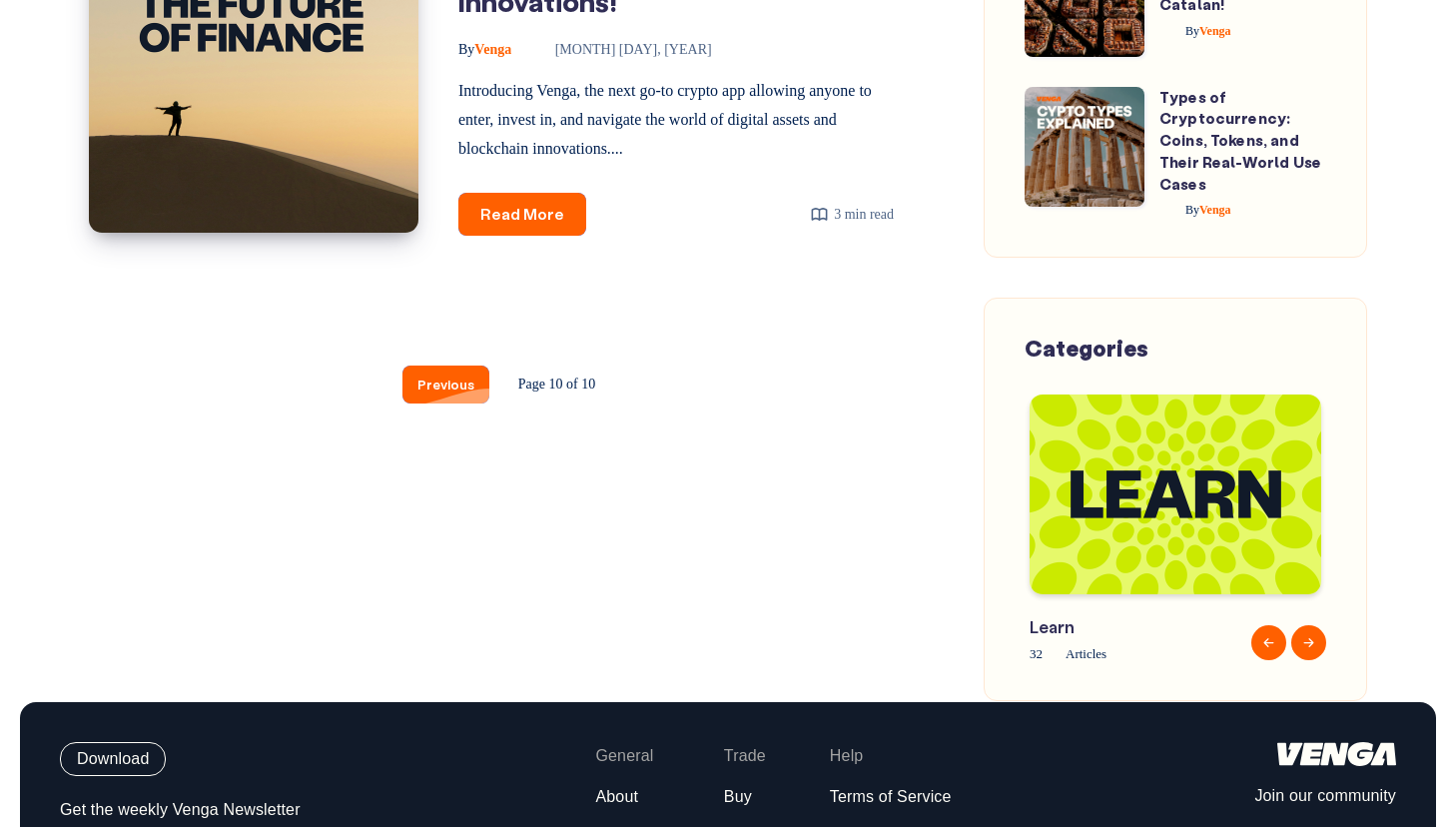 click on "Previous" at bounding box center [445, 384] 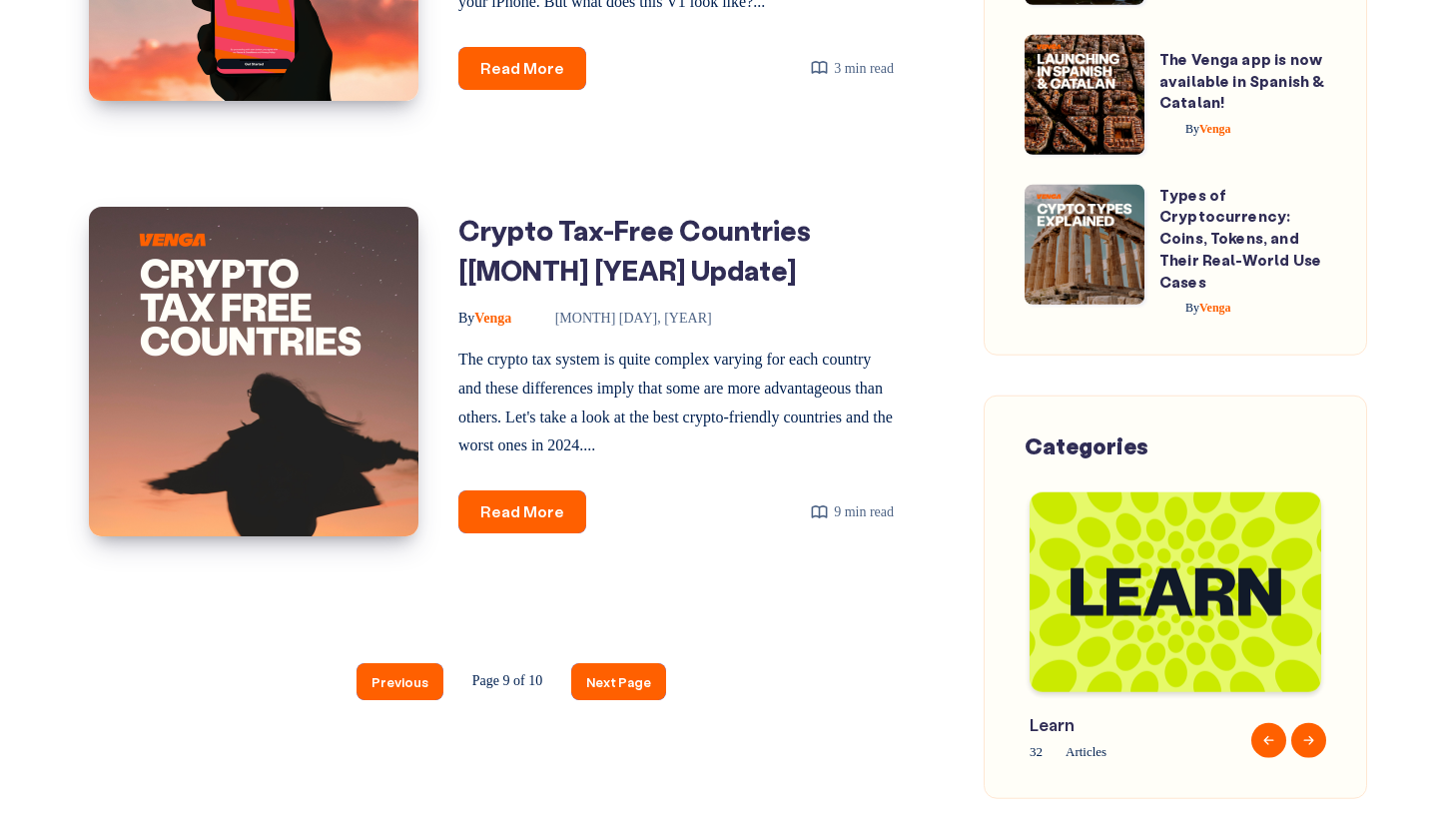 scroll, scrollTop: 2900, scrollLeft: 0, axis: vertical 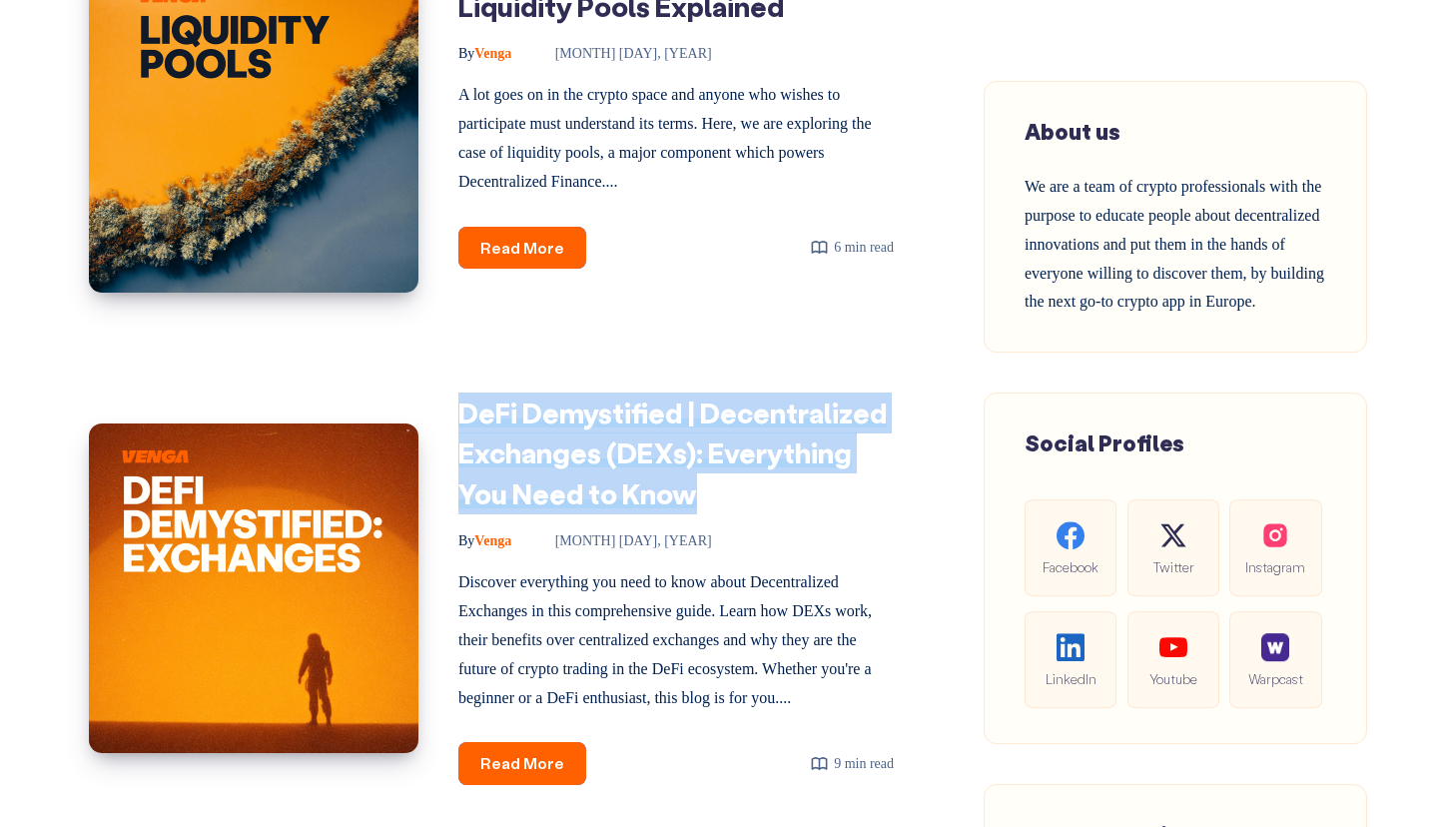 drag, startPoint x: 458, startPoint y: 478, endPoint x: 689, endPoint y: 578, distance: 251.71611 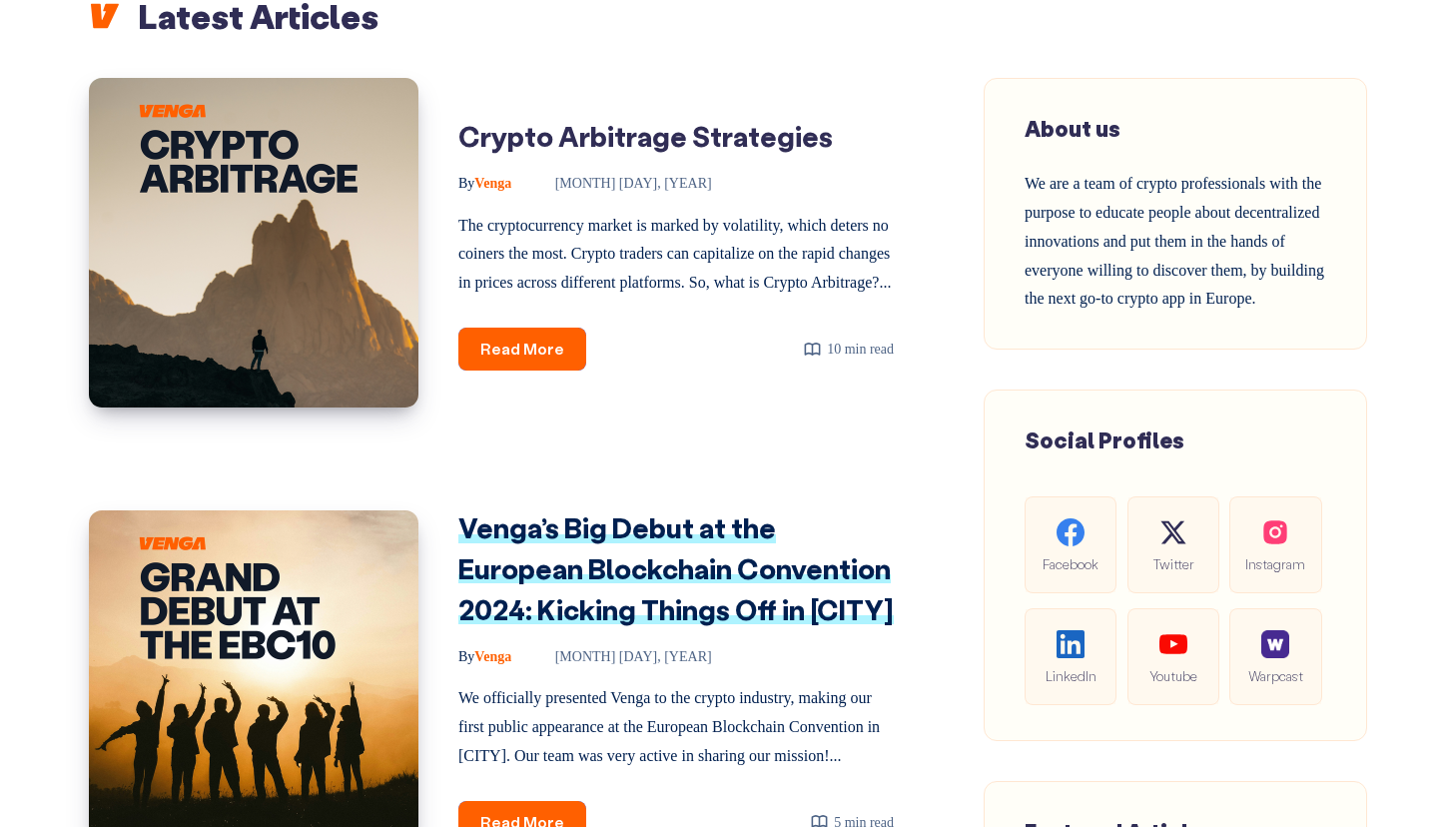 scroll, scrollTop: 885, scrollLeft: 0, axis: vertical 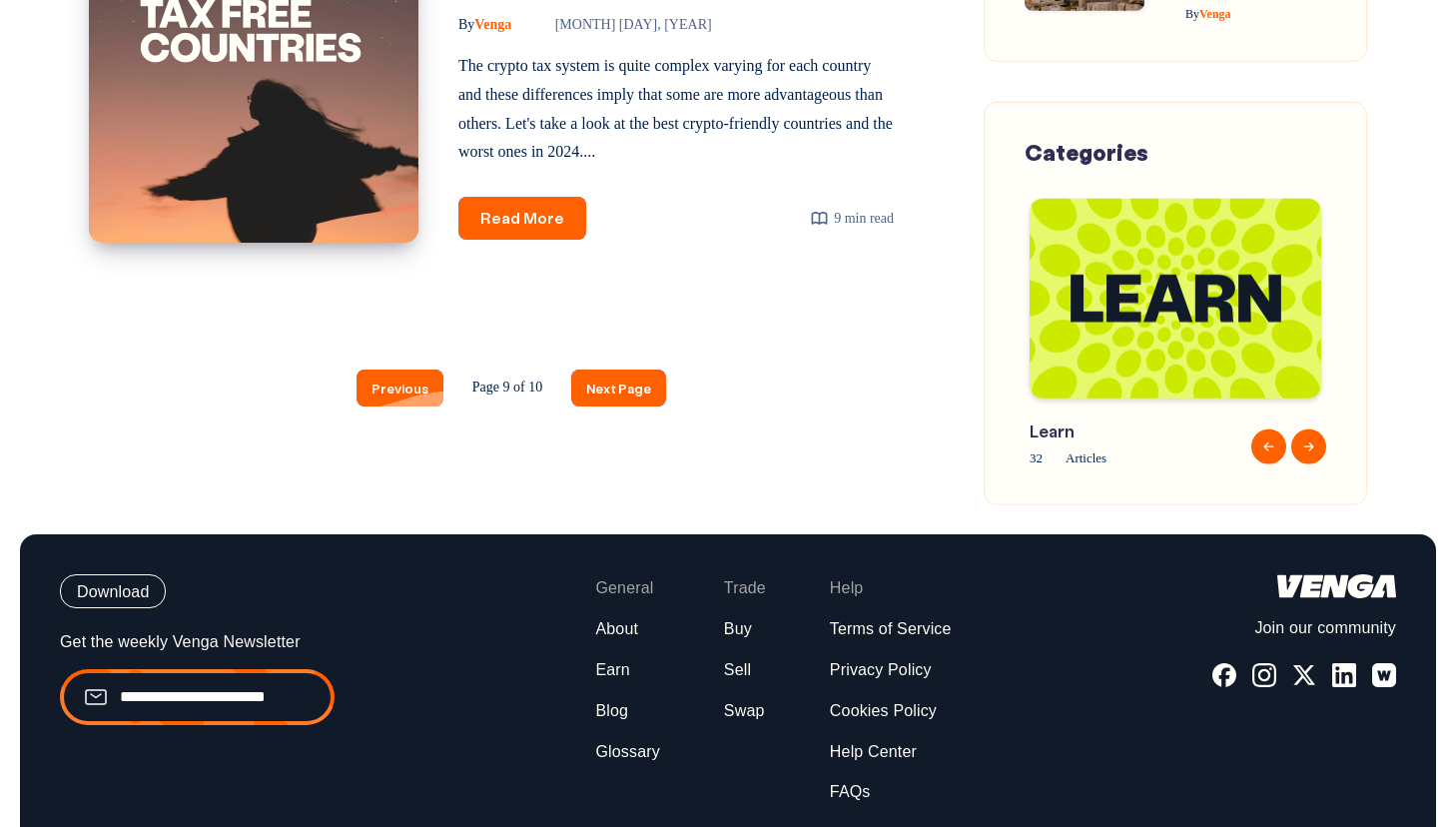 click on "Previous" at bounding box center (399, 388) 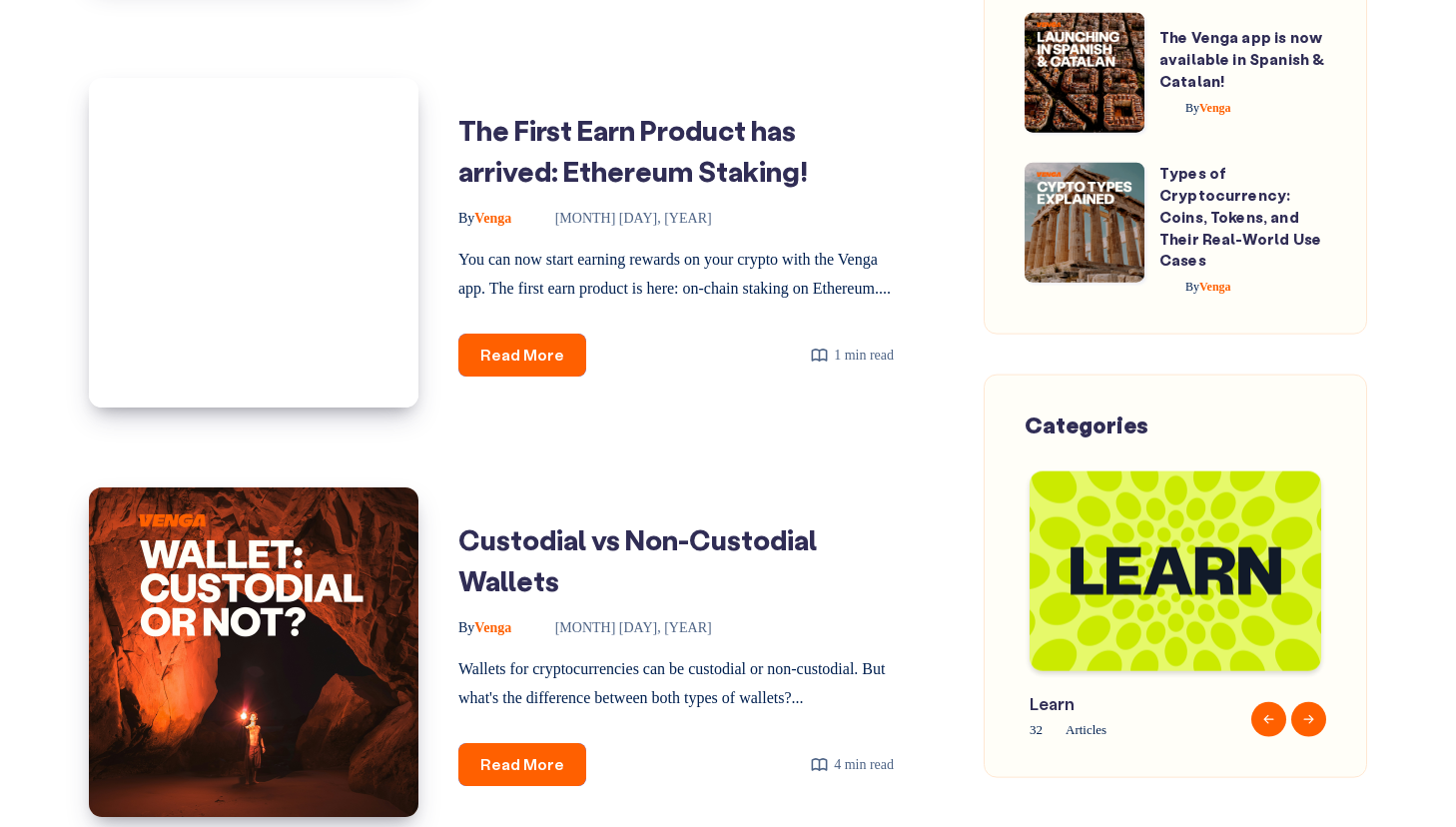scroll, scrollTop: 2546, scrollLeft: 0, axis: vertical 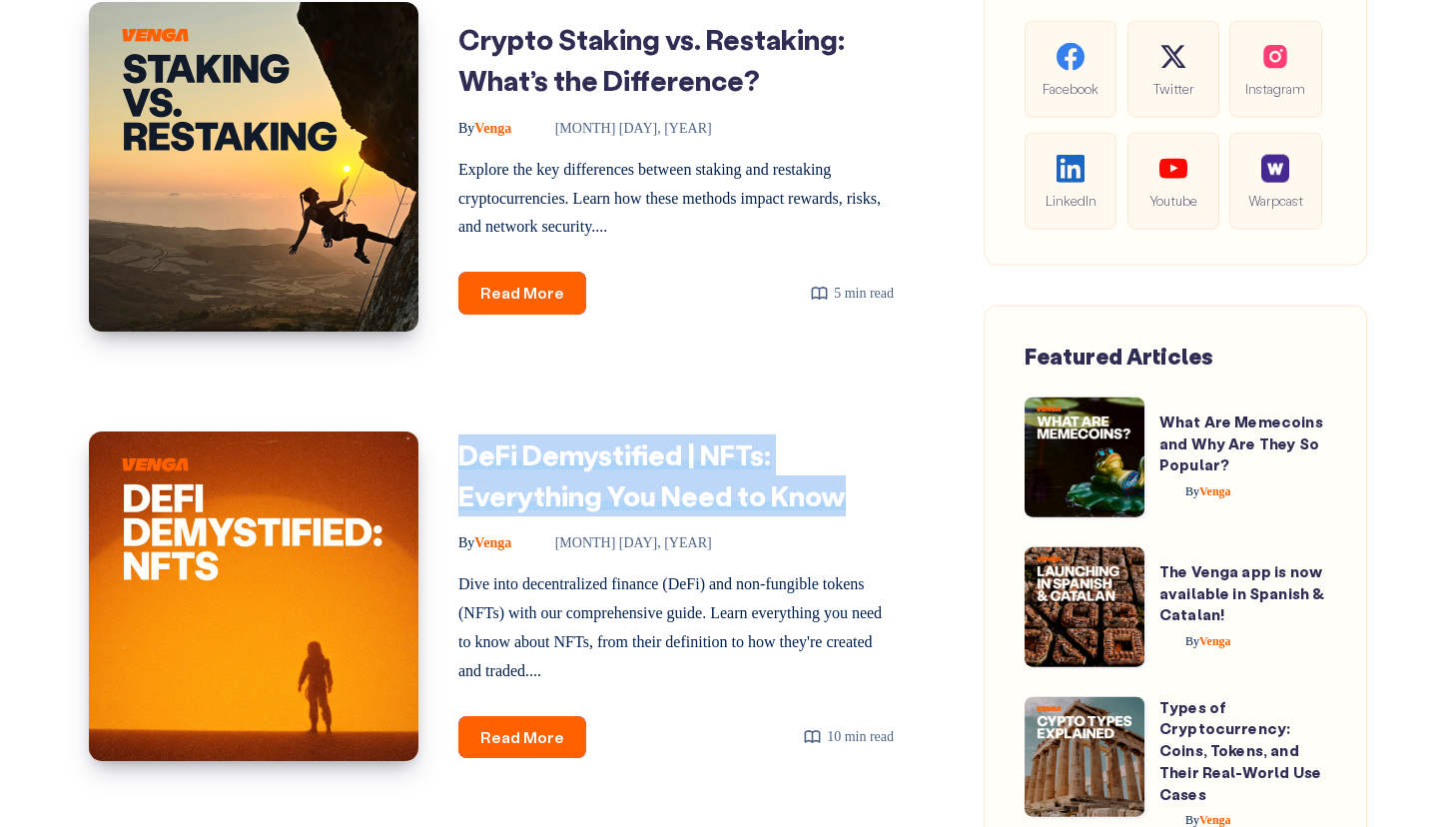 drag, startPoint x: 459, startPoint y: 449, endPoint x: 829, endPoint y: 506, distance: 374.3648 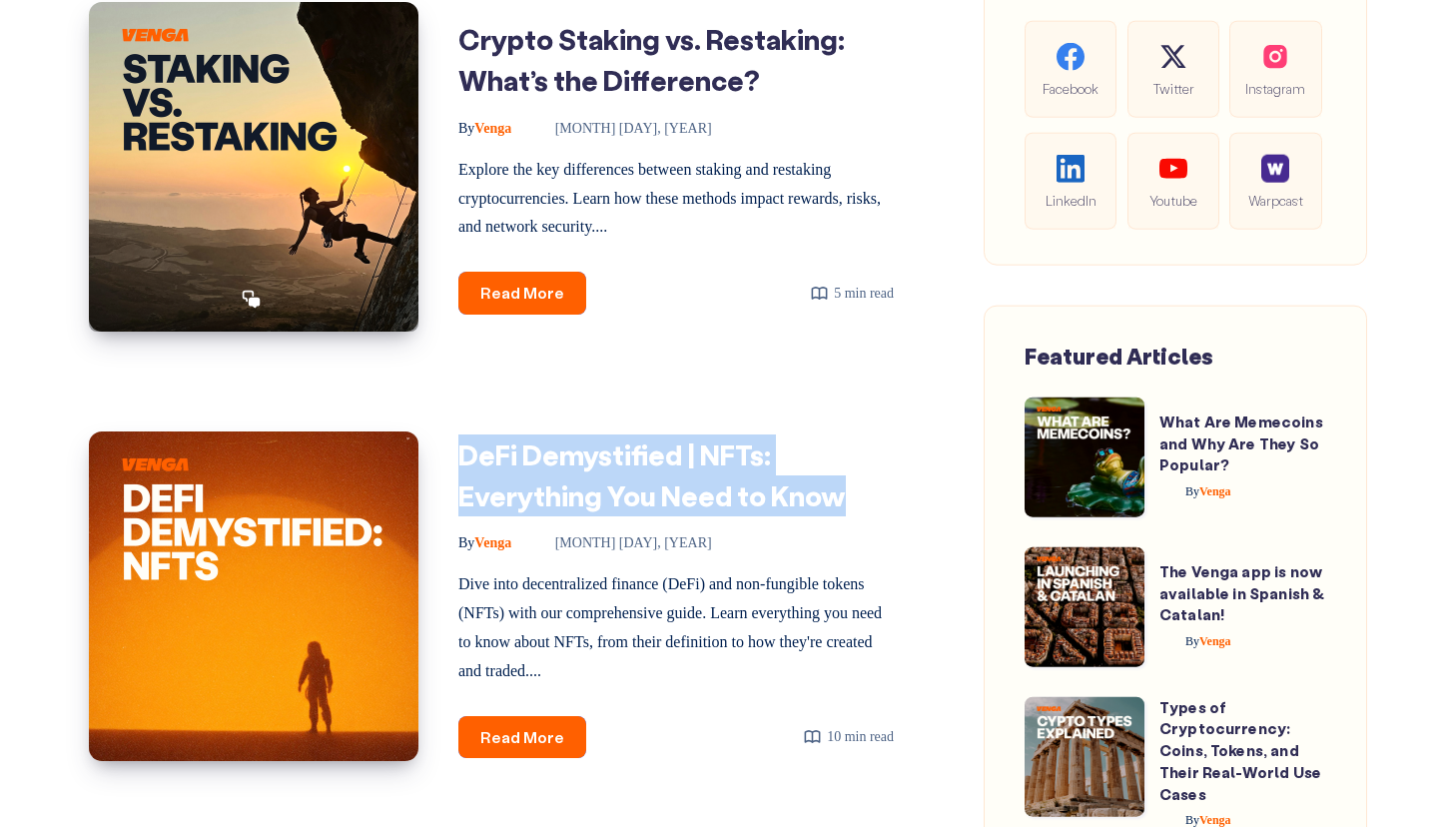 copy on "DeFi Demystified | NFTs: Everything You Need to Know" 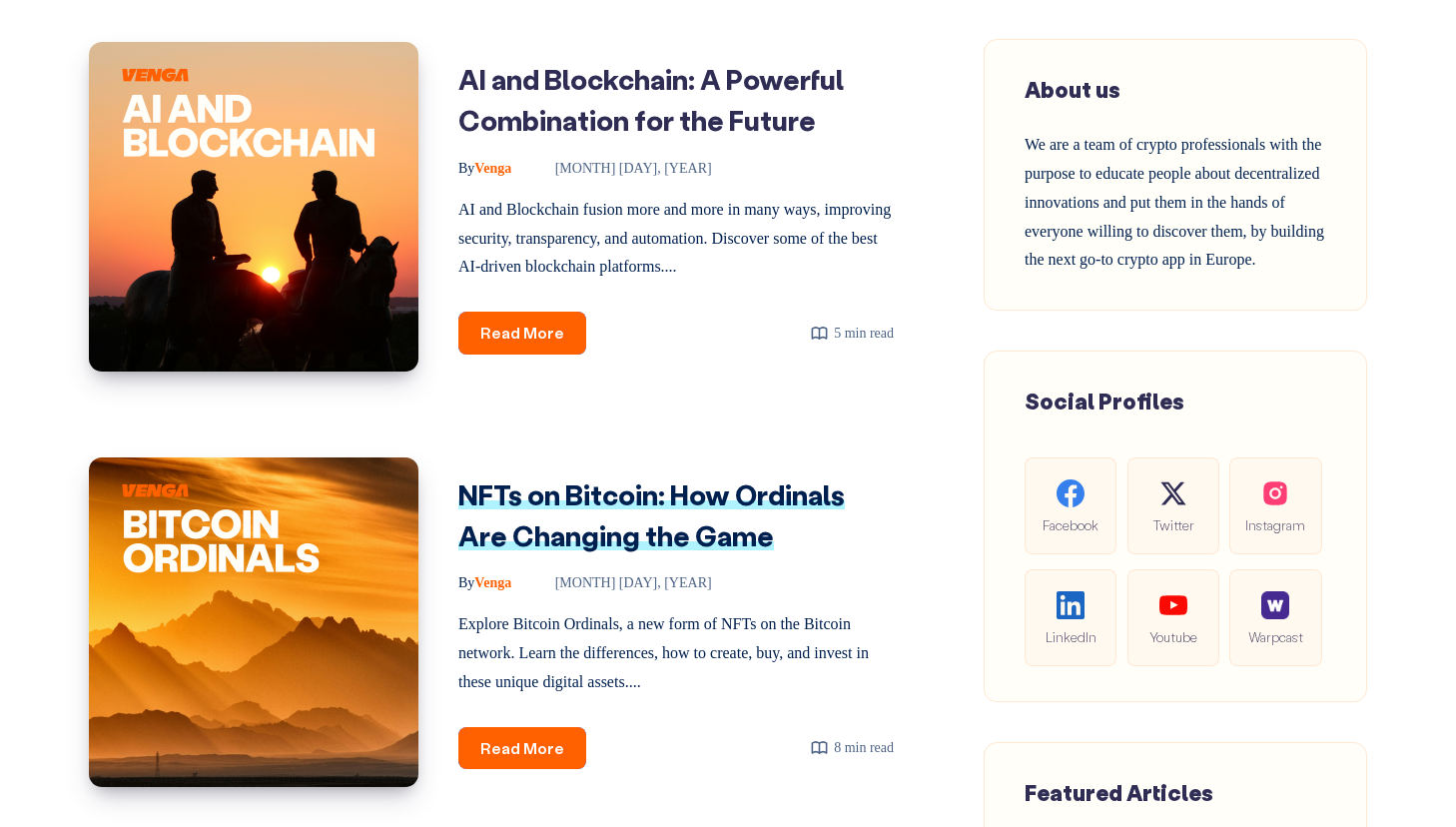 scroll, scrollTop: 960, scrollLeft: 0, axis: vertical 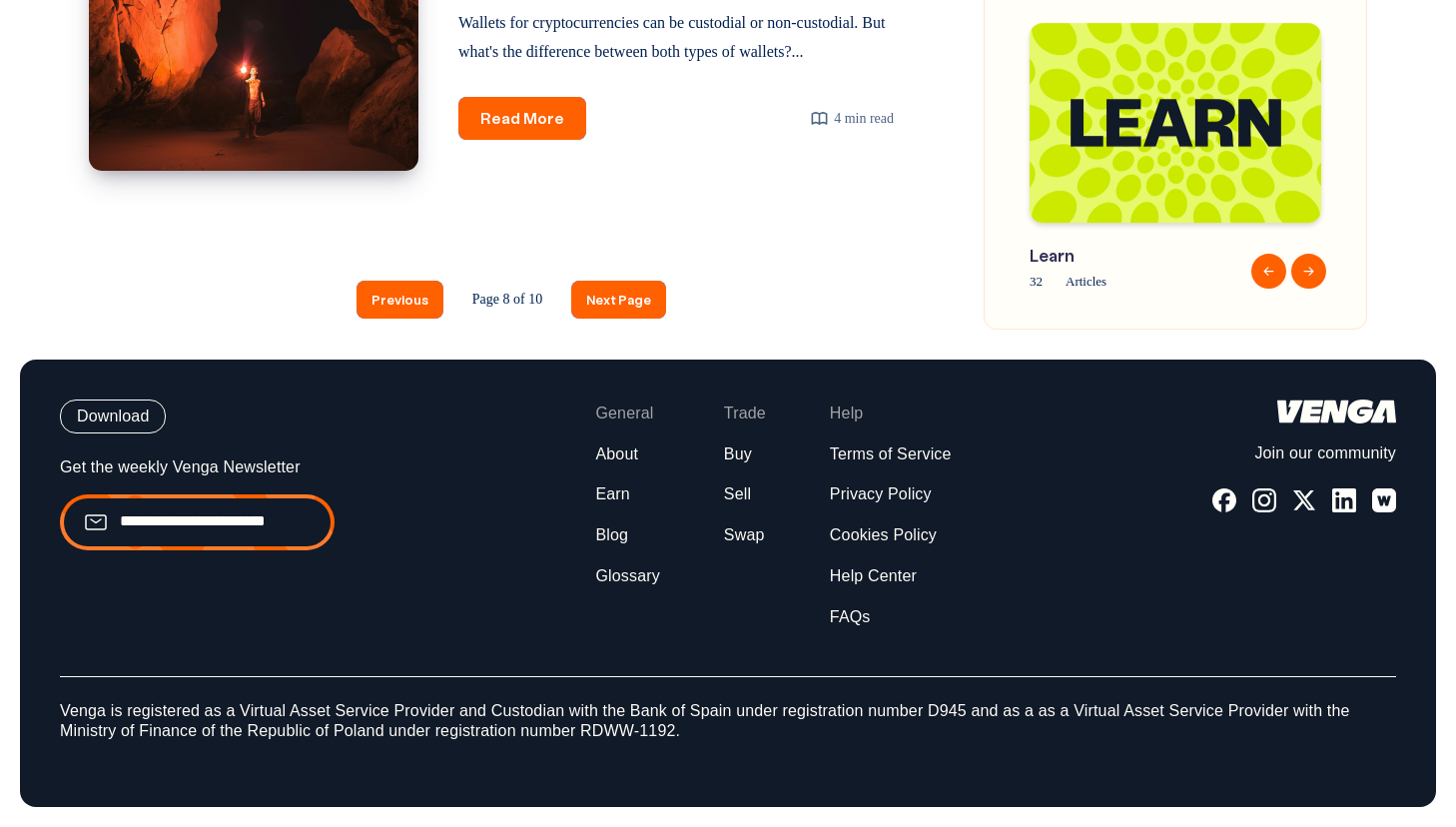 click on "Previous
Page 8 of 10
Next Page" at bounding box center (511, 299) 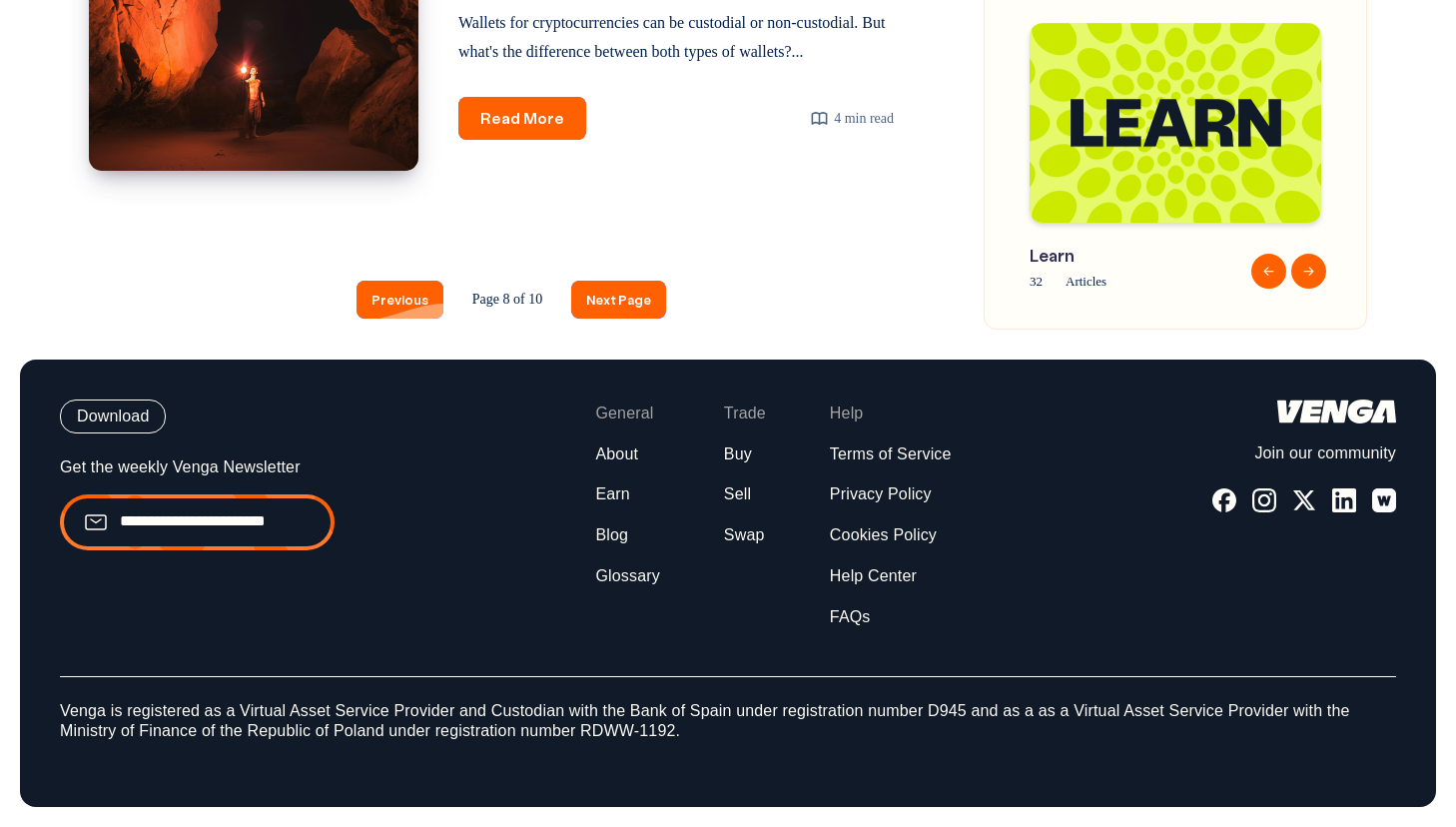 click on "Previous" at bounding box center (399, 299) 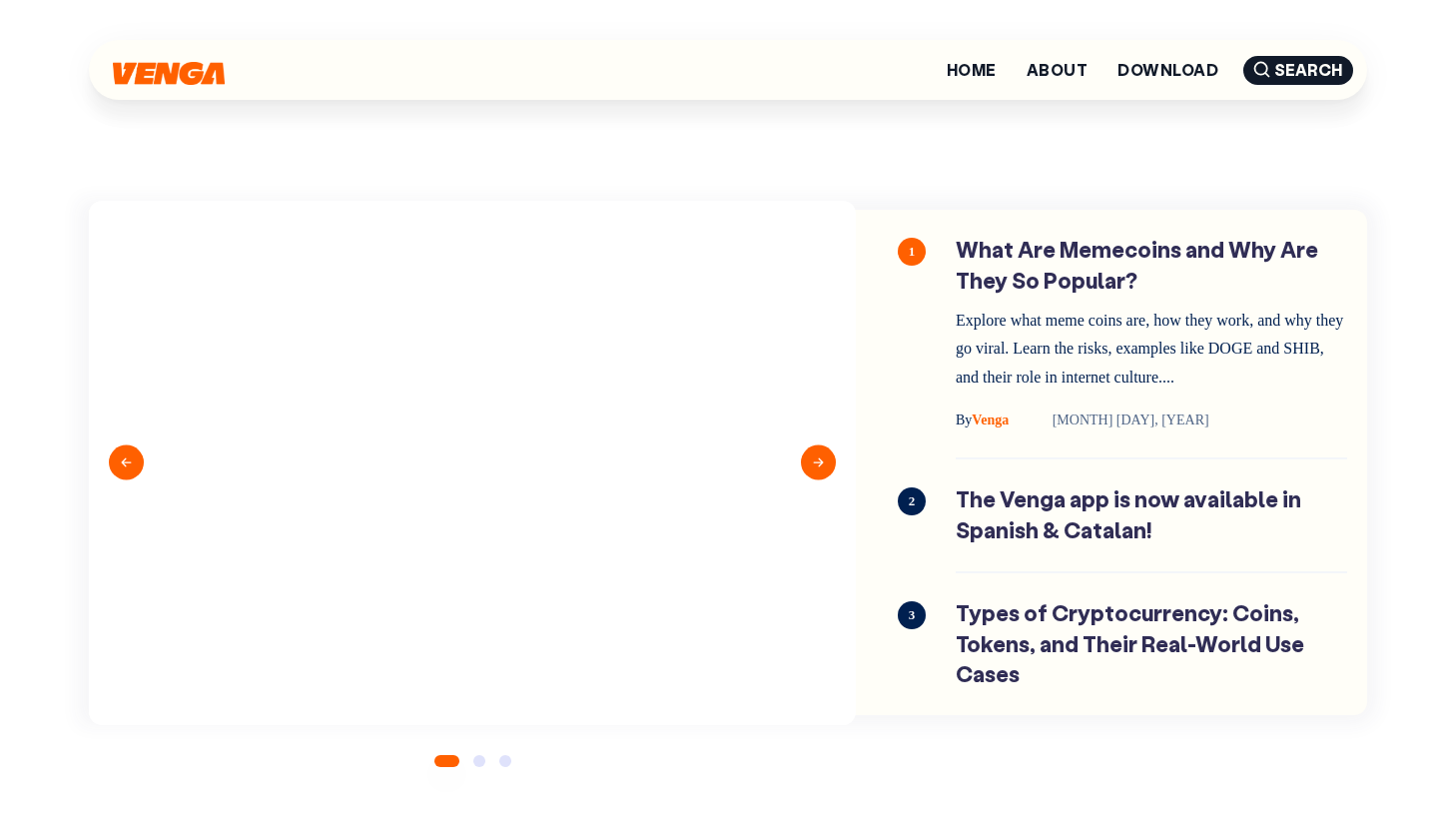 scroll, scrollTop: 0, scrollLeft: 0, axis: both 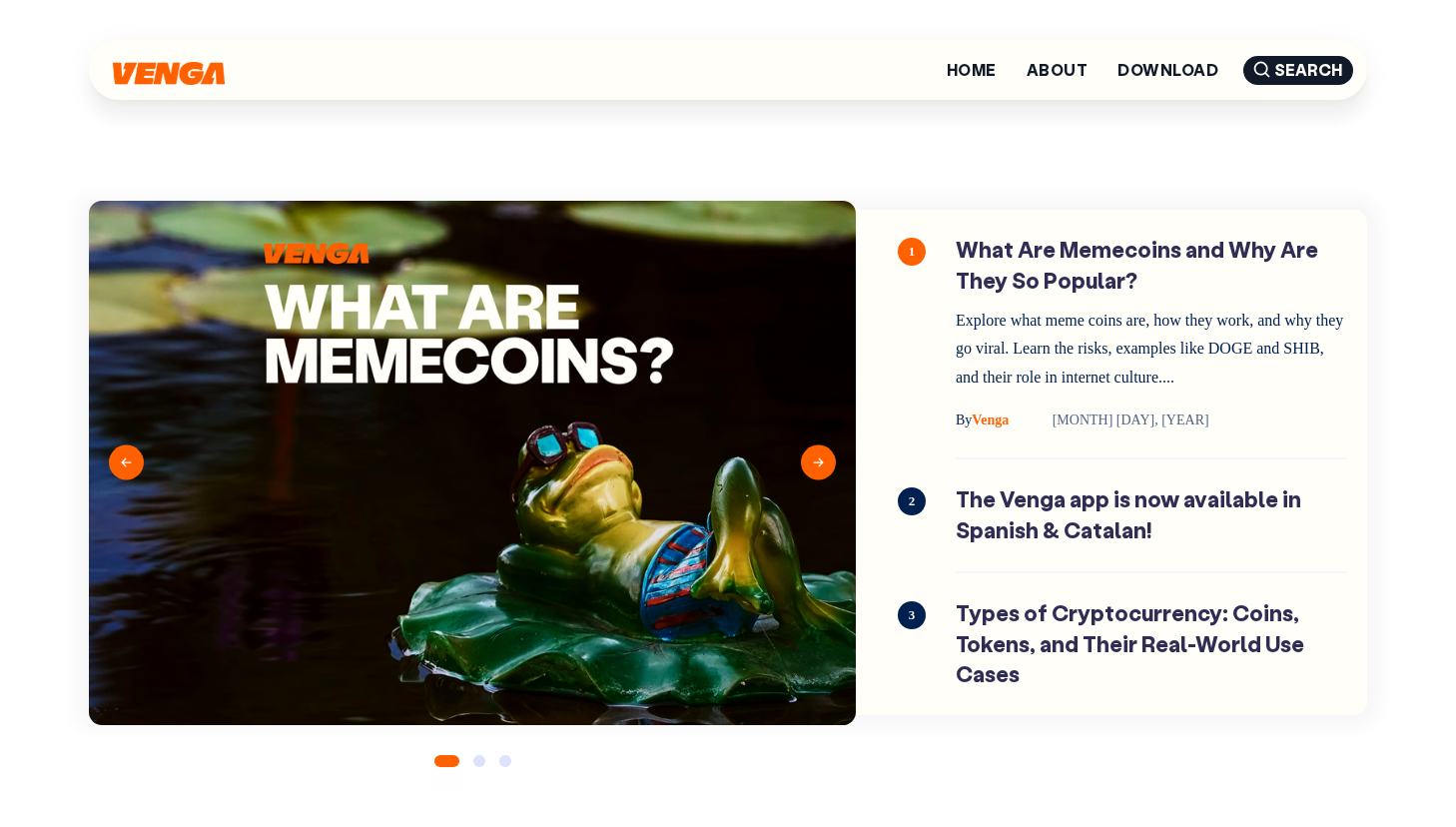 click on "Home
About
Download
Search
Previous
By  Venga
By By" at bounding box center [728, 2011] 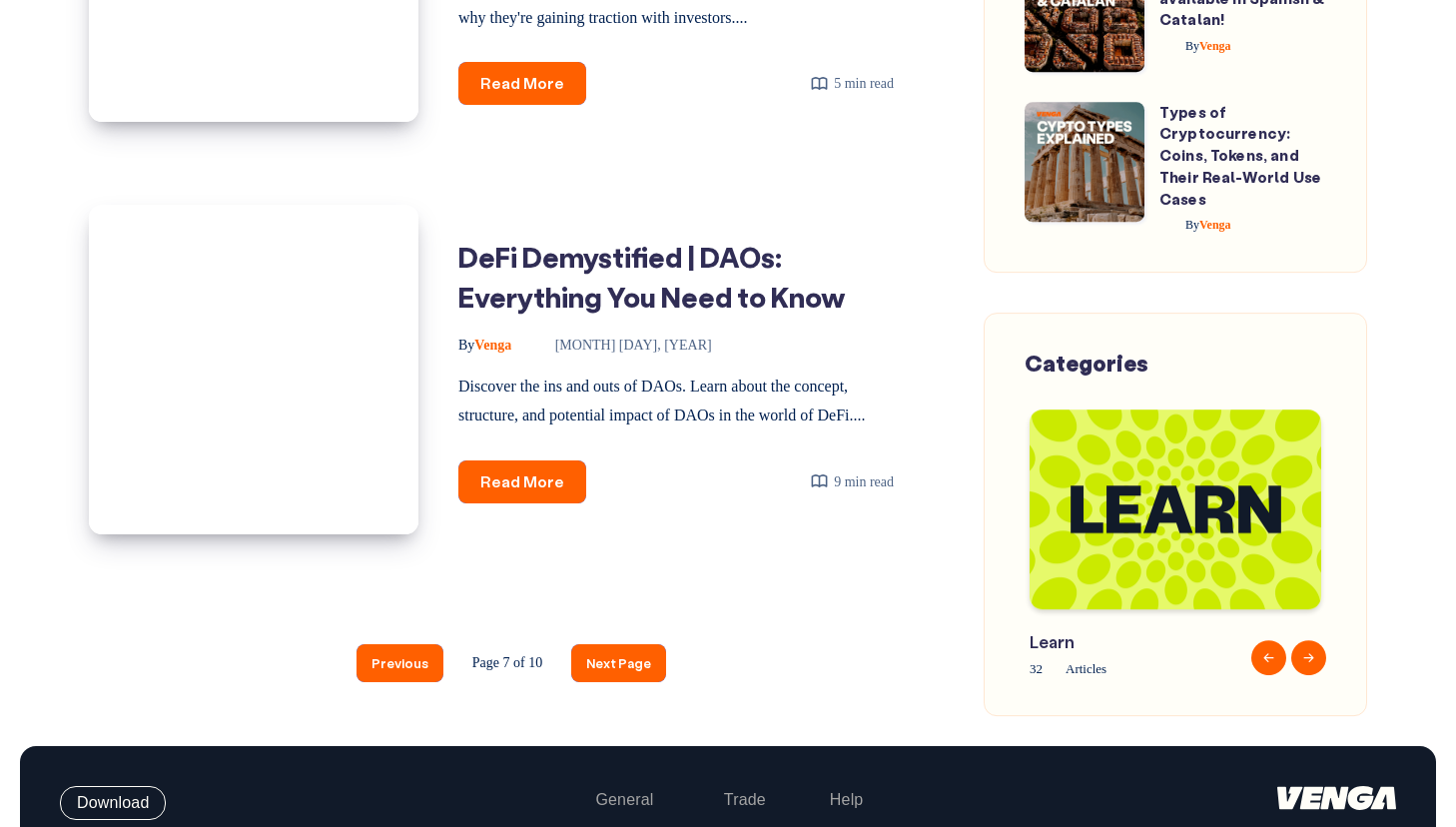 scroll, scrollTop: 2793, scrollLeft: 0, axis: vertical 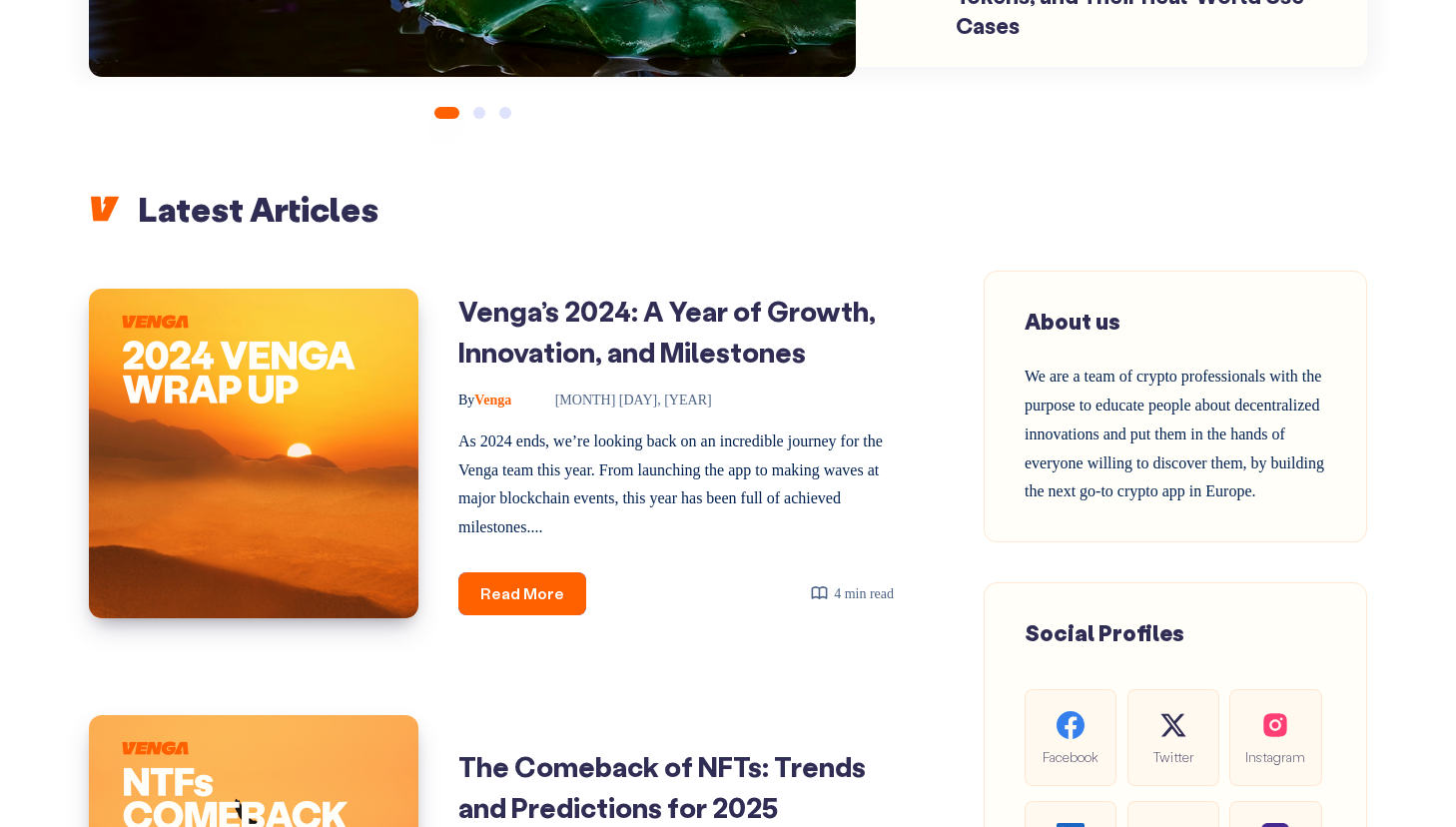 click on "Previous
By  Venga
9 min read
By  Venga" at bounding box center (728, 1189) 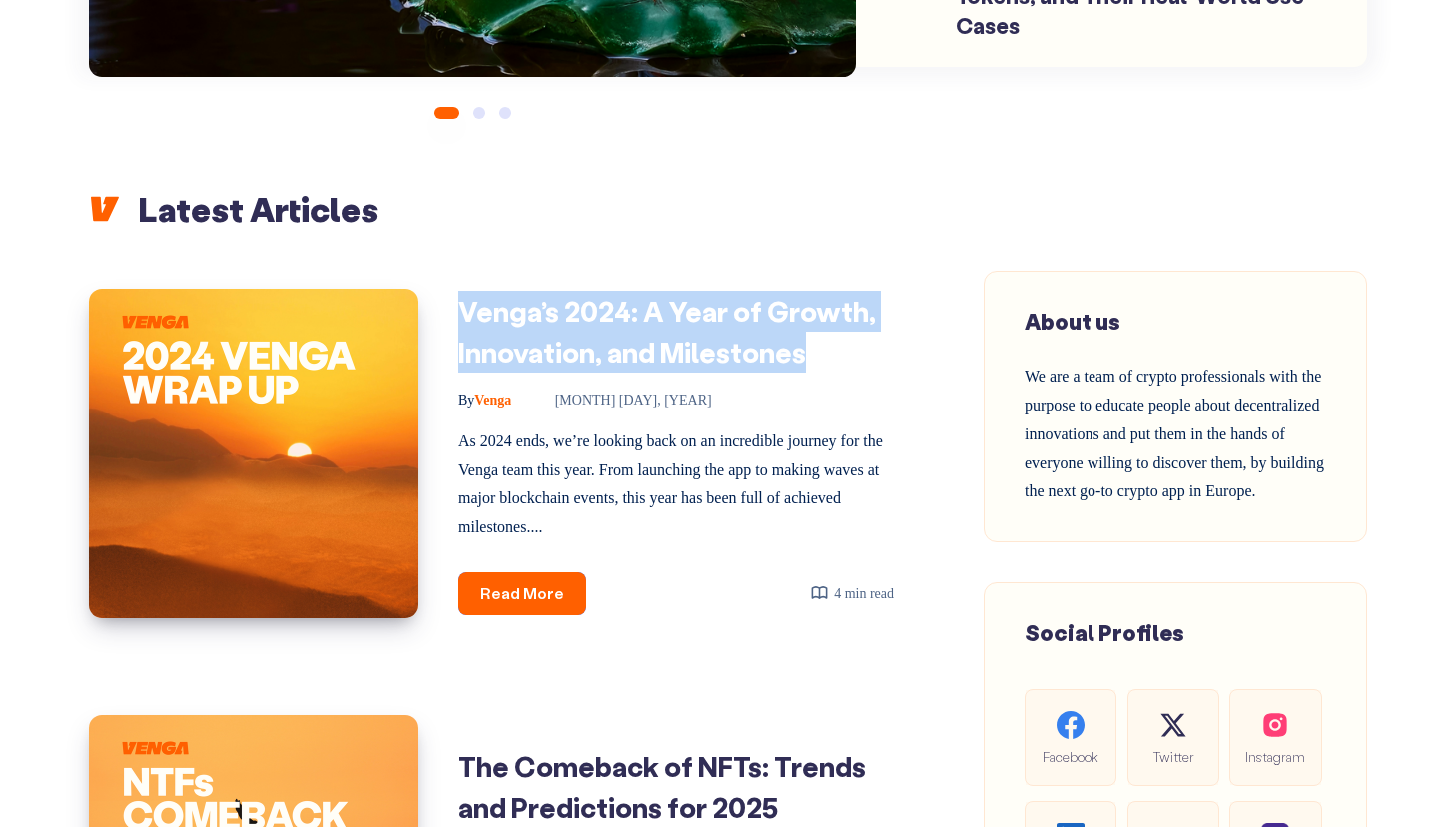 drag, startPoint x: 459, startPoint y: 308, endPoint x: 805, endPoint y: 352, distance: 348.78647 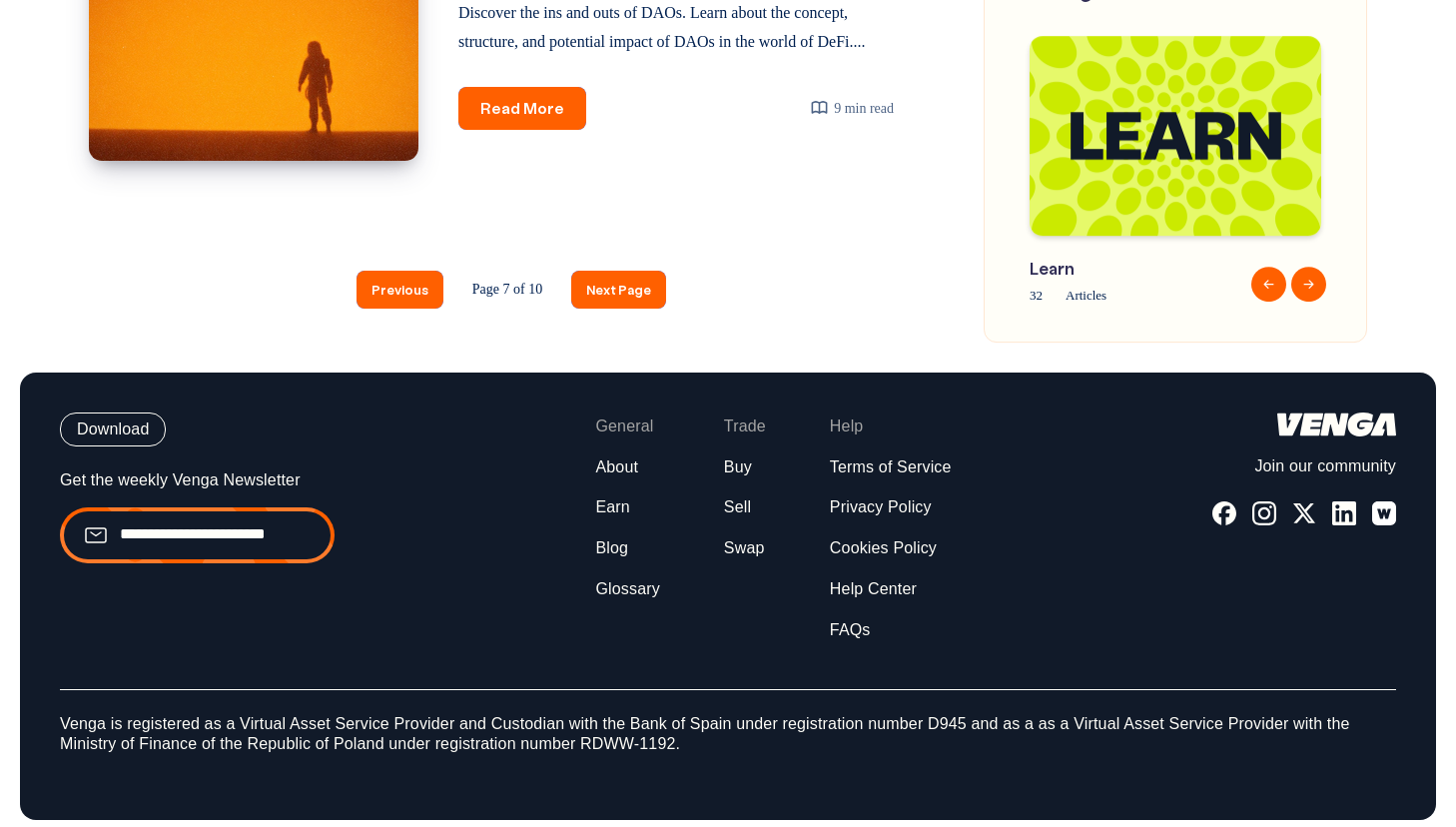 scroll, scrollTop: 3216, scrollLeft: 0, axis: vertical 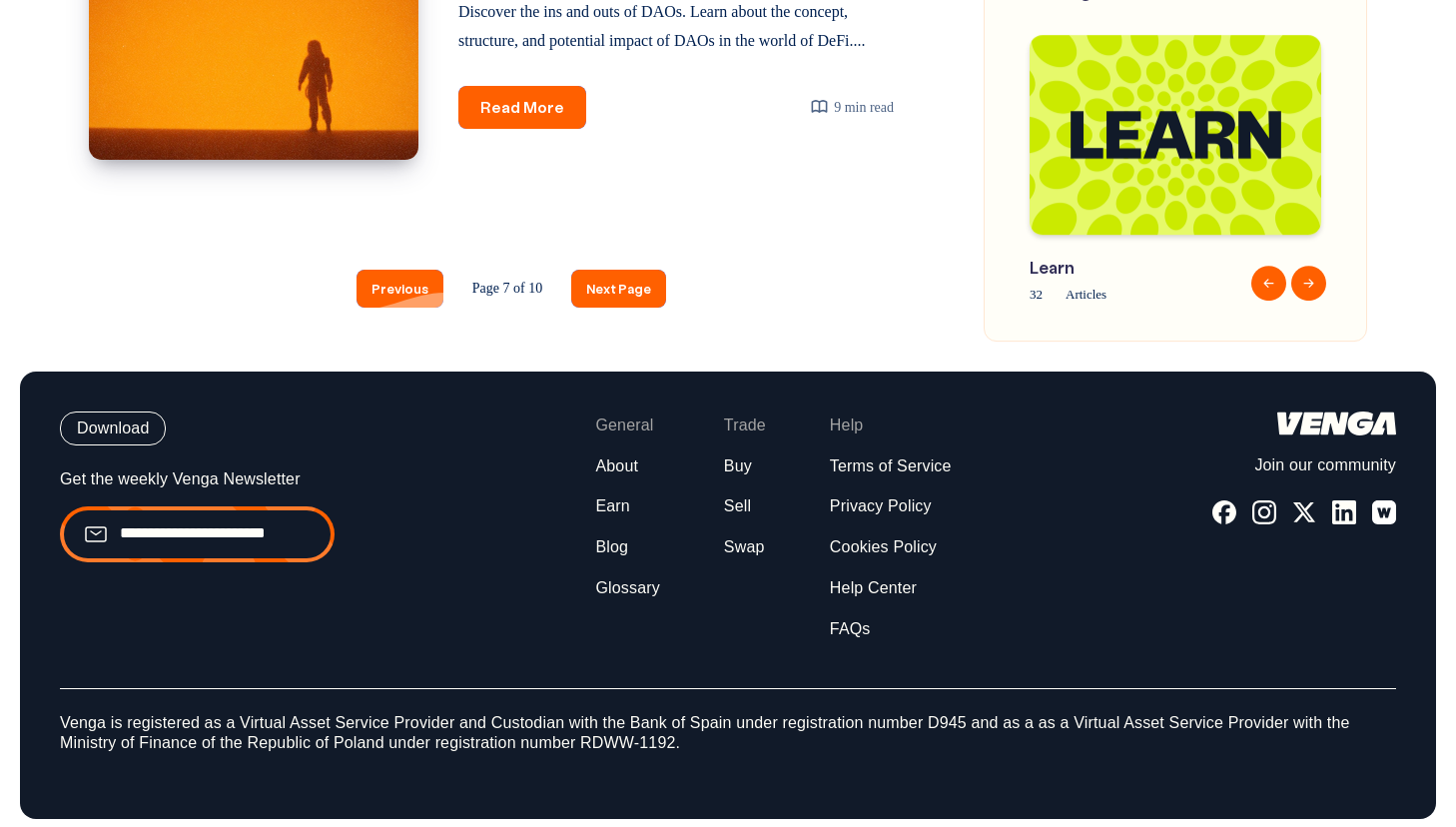 click on "Previous" at bounding box center (399, 288) 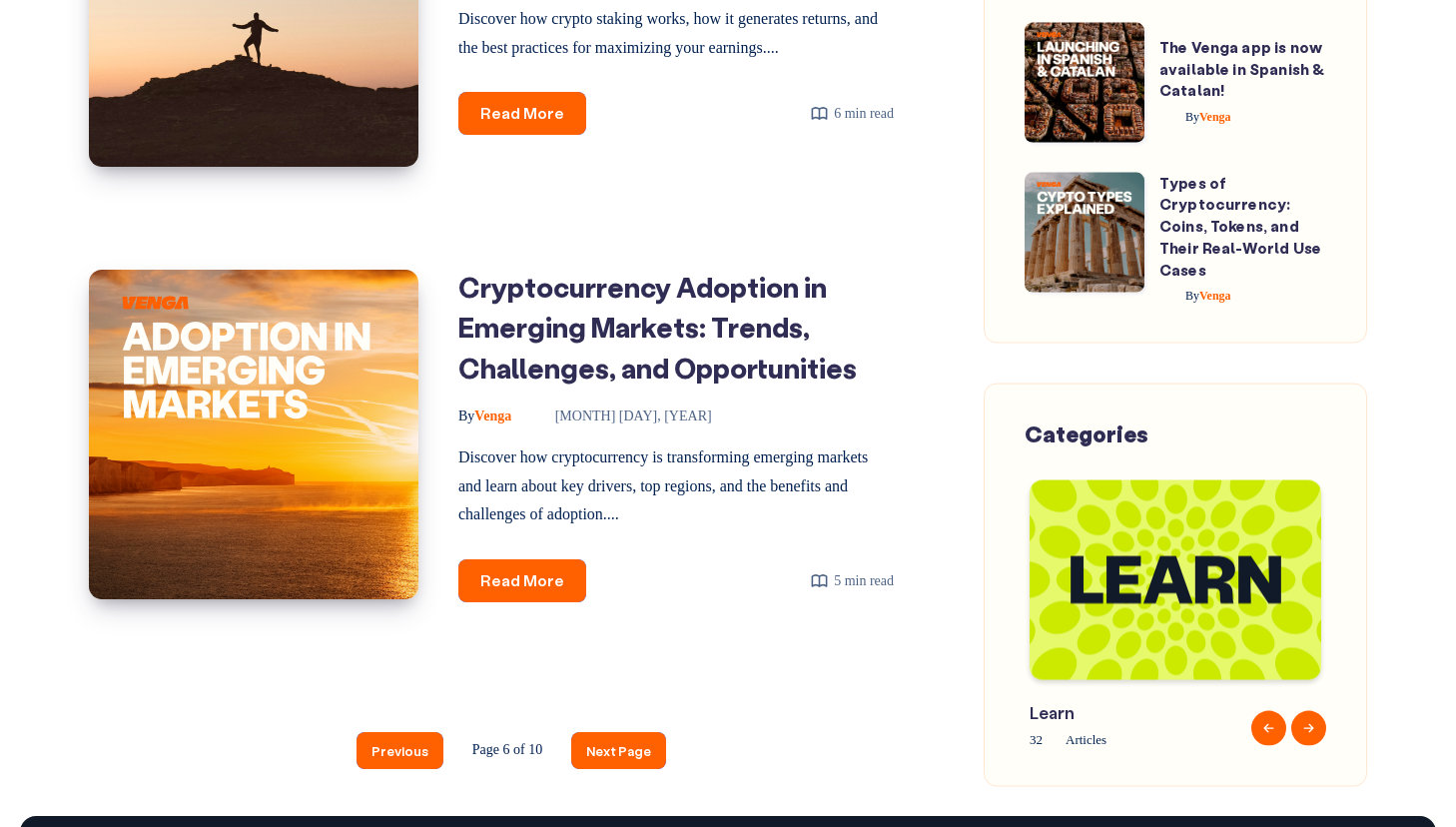 scroll, scrollTop: 2857, scrollLeft: 0, axis: vertical 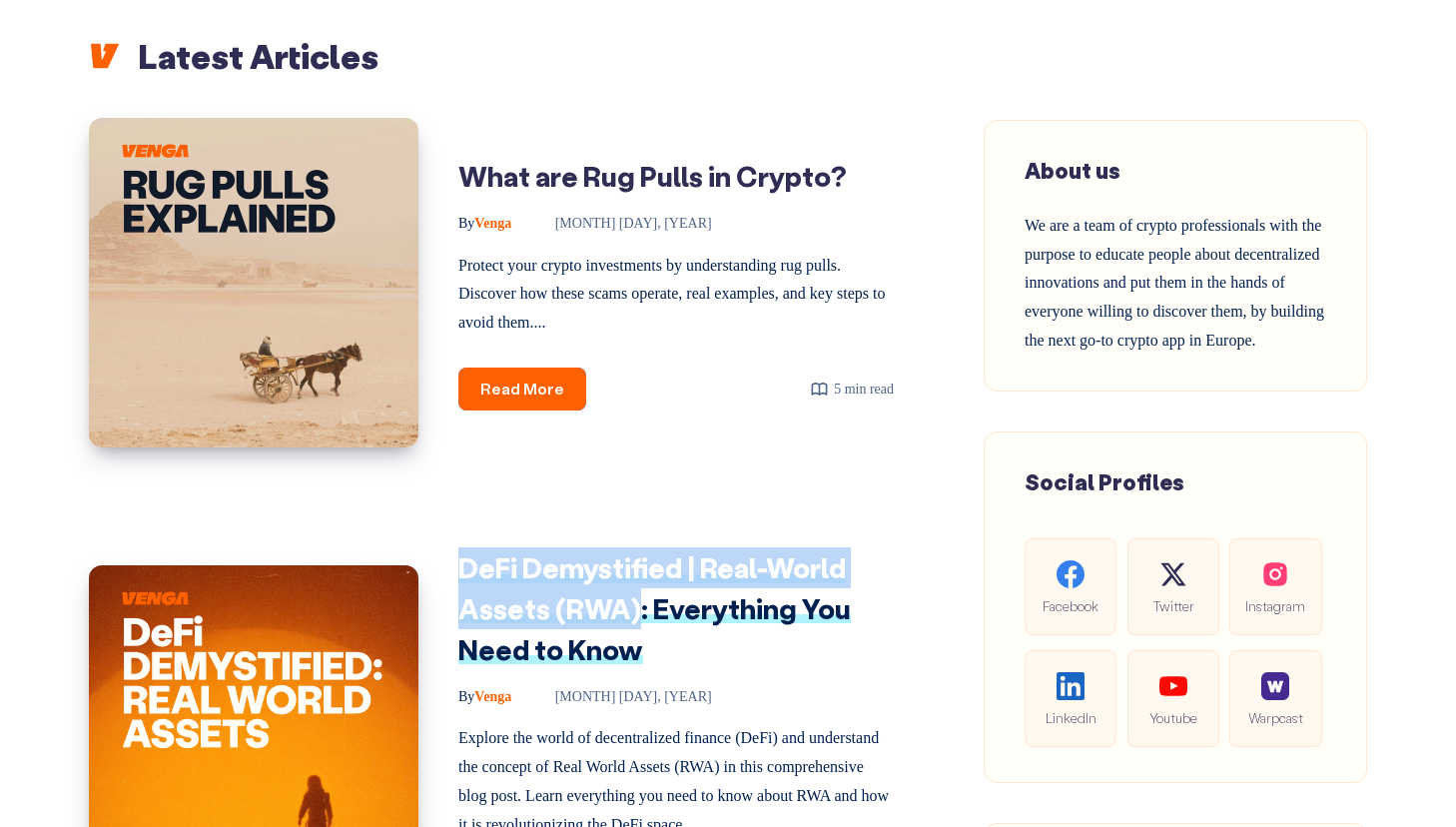 drag, startPoint x: 460, startPoint y: 561, endPoint x: 634, endPoint y: 613, distance: 181.60396 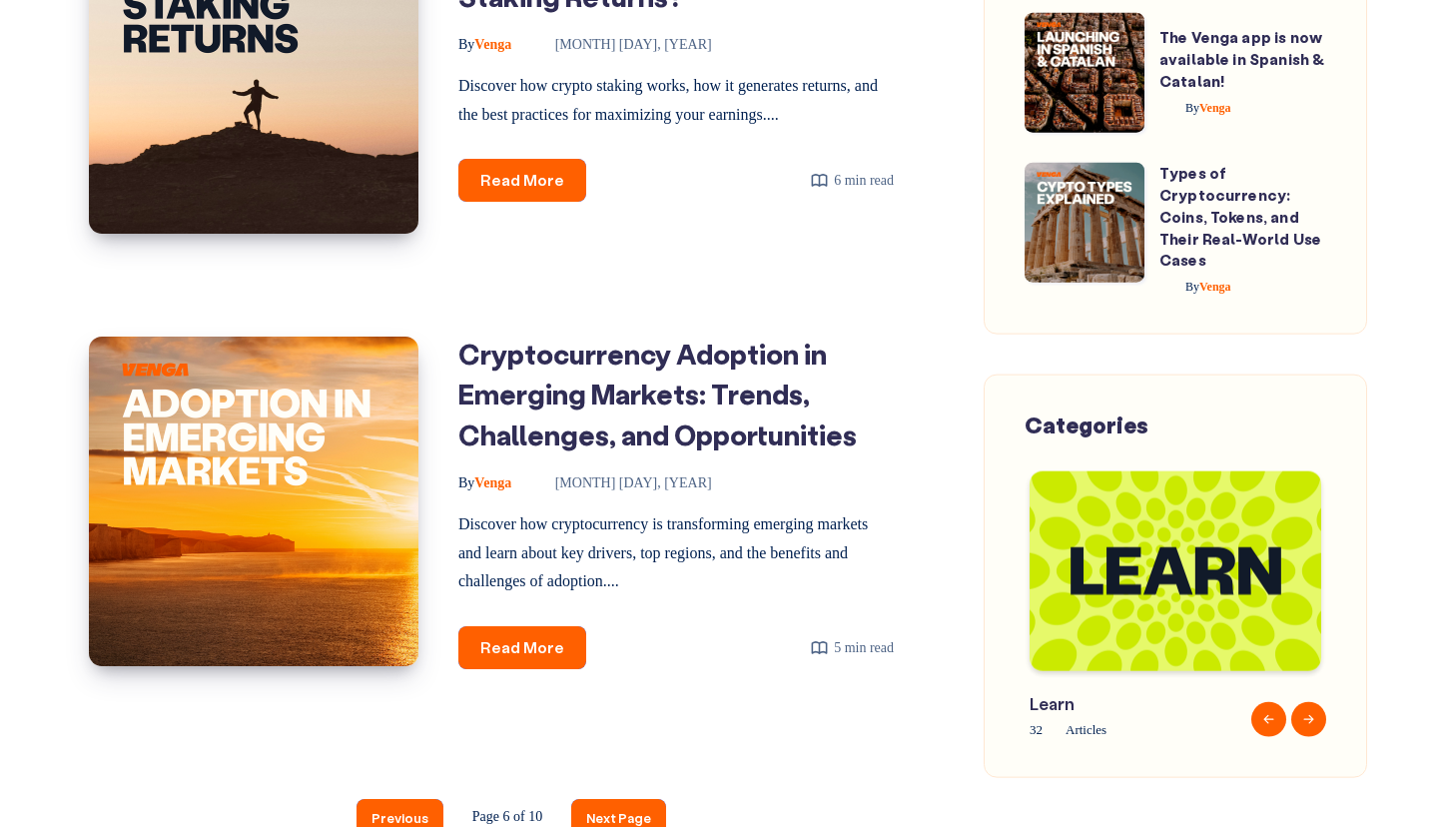 scroll, scrollTop: 3317, scrollLeft: 0, axis: vertical 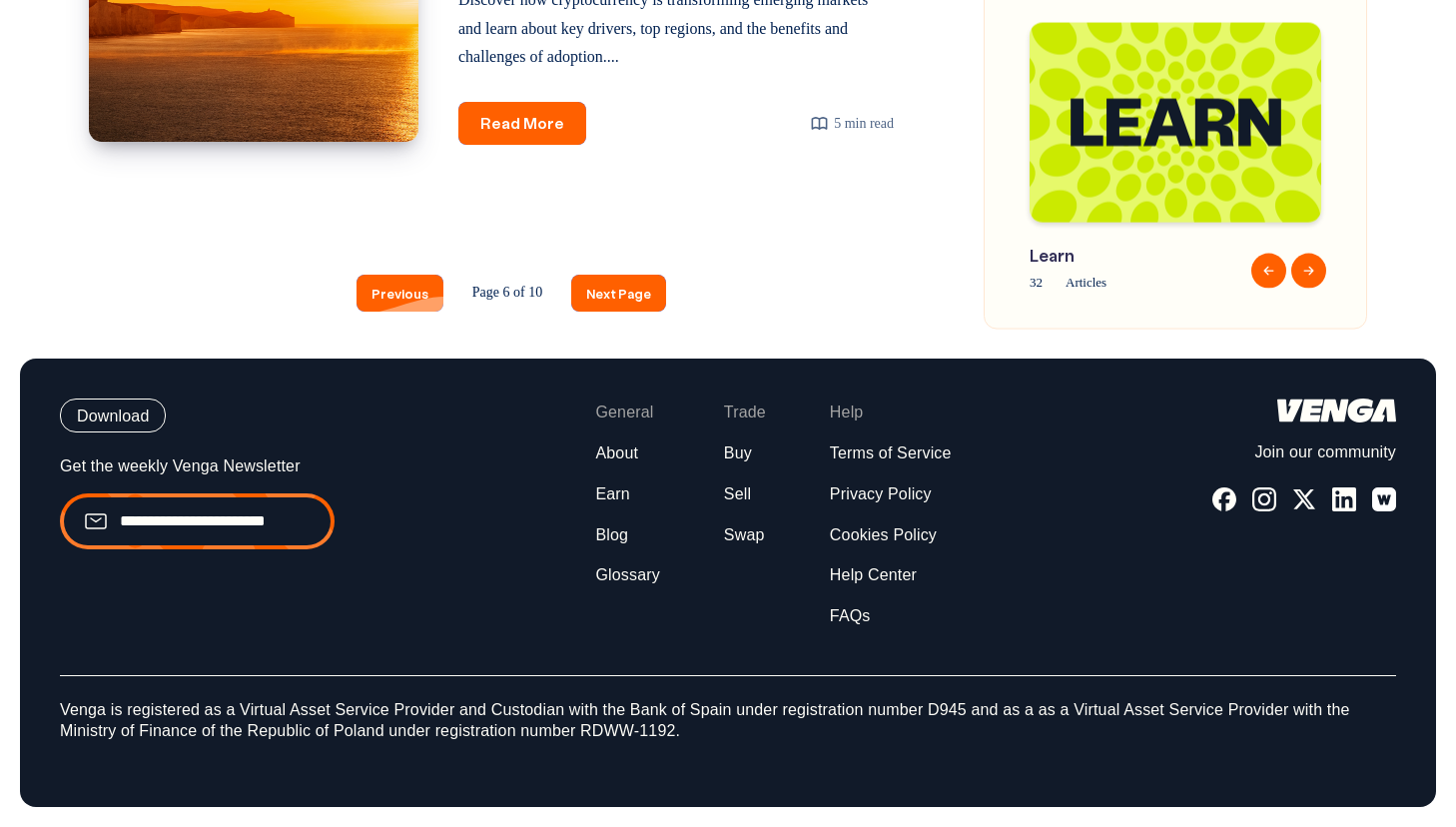 click on "Previous" at bounding box center [399, 293] 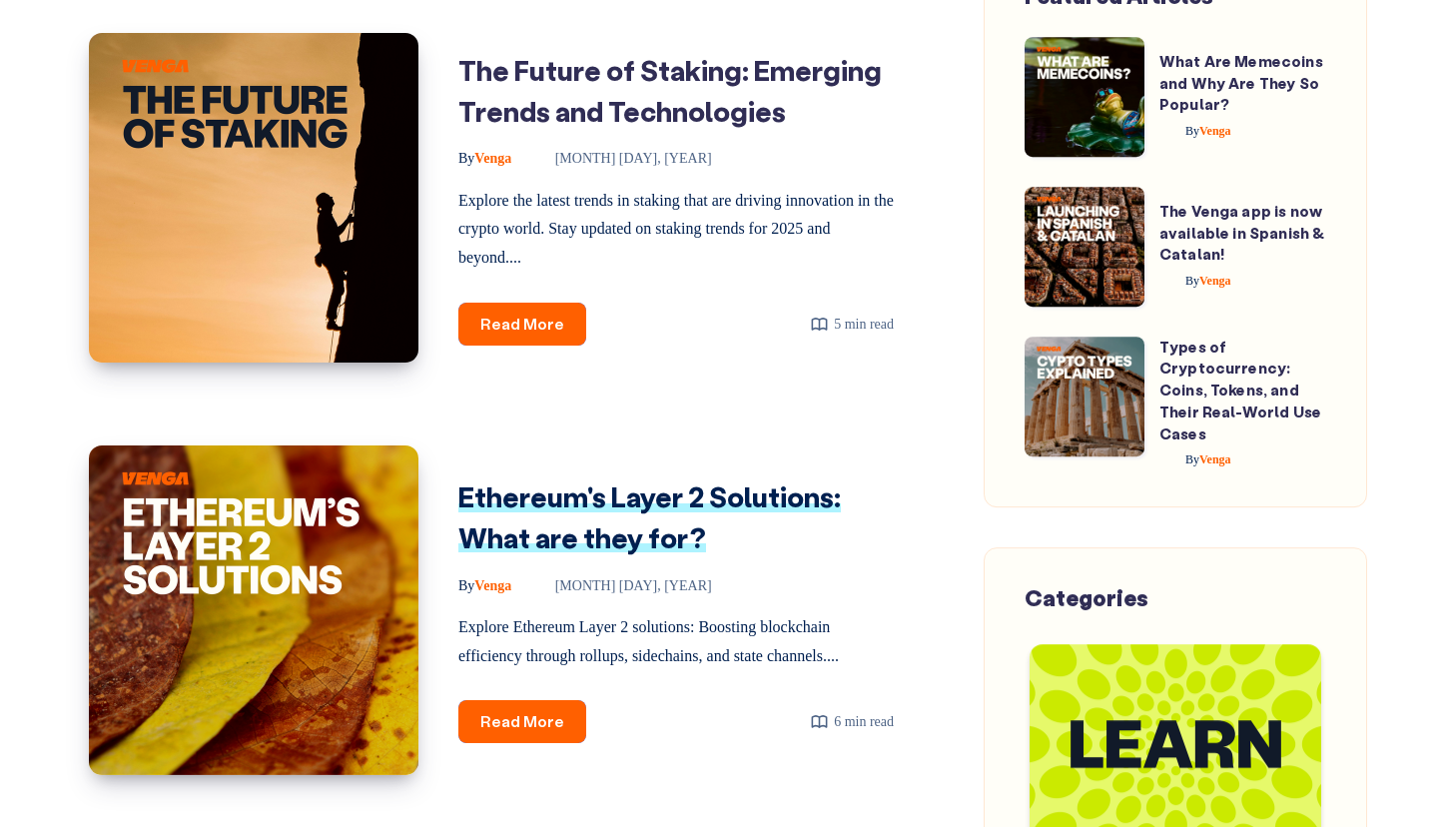scroll, scrollTop: 2624, scrollLeft: 0, axis: vertical 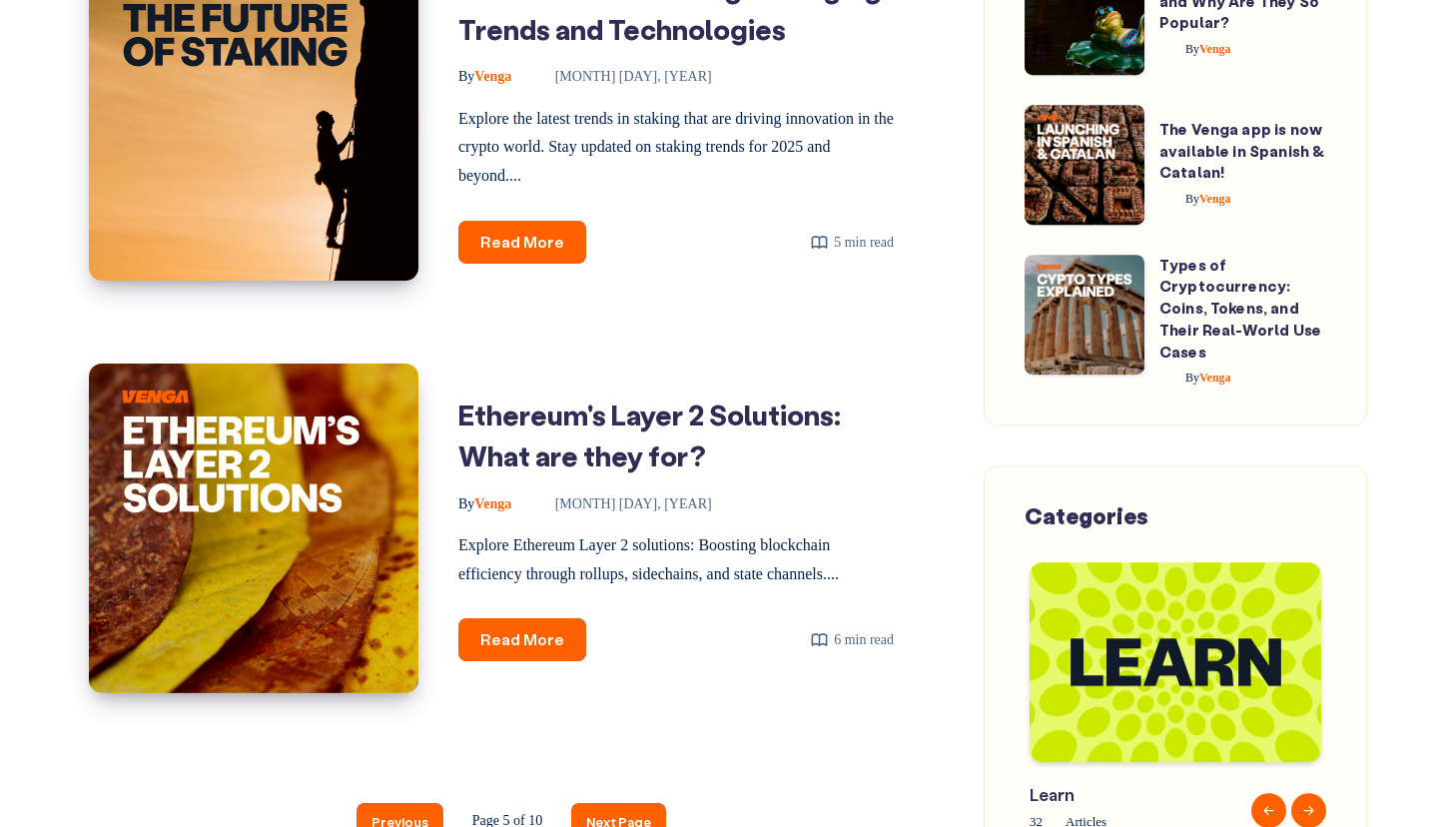 click on "Hyperliquid got stung by the JELLYJELLY memecoin
Hyperliquid got stung by the JELLYJELLY memecoin
By  Venga
March 28, 2025
We have another crypto rollercoaster as HyperLiquid and JELLYJELLY, a Solana memecoin, turned into the main event of a wild trading war. Read to know more!...
Read More  Hyperliquid got stung by the JELLYJELLY memecoin
2 min read" at bounding box center [536, -459] 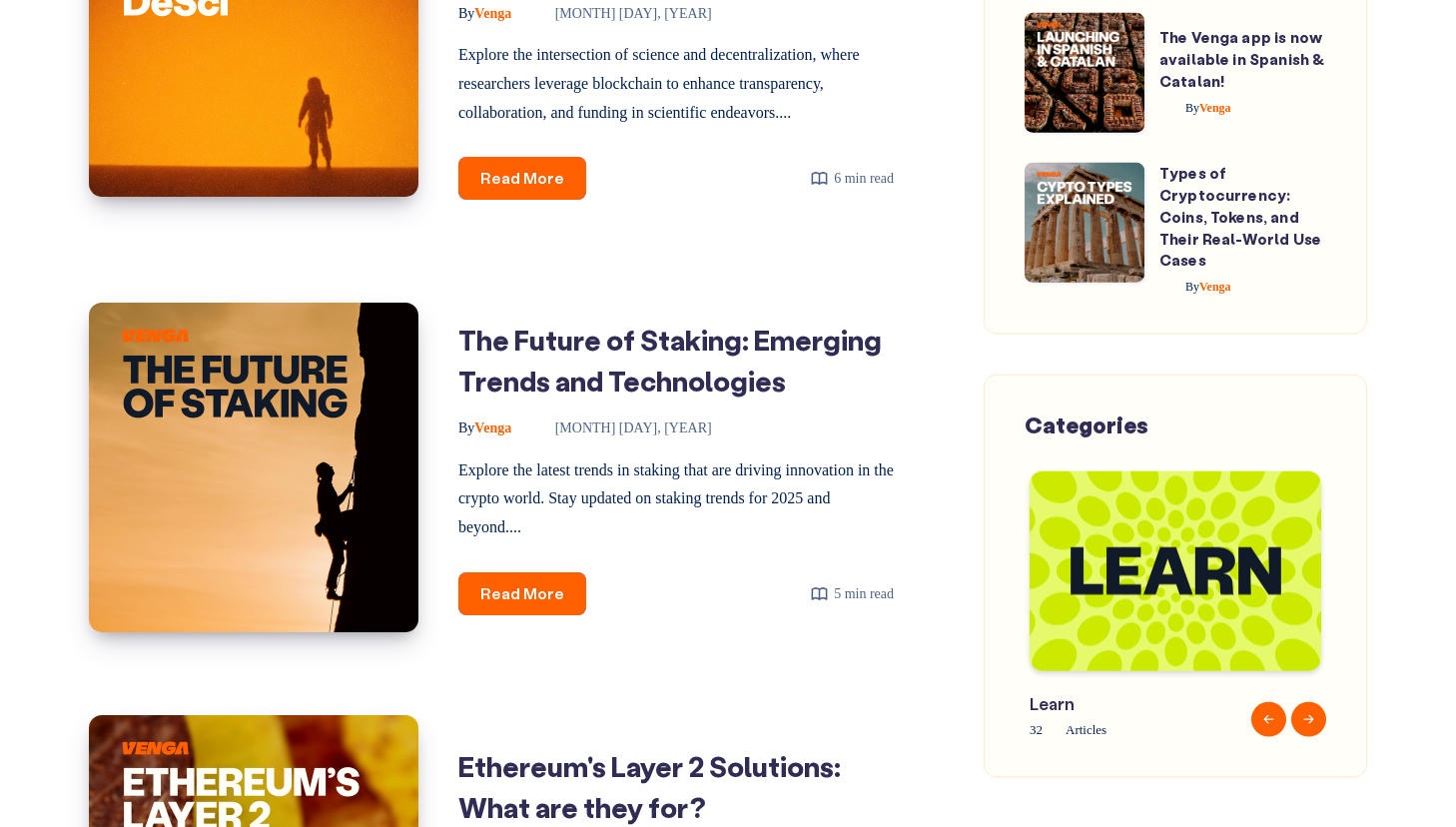 scroll, scrollTop: 3248, scrollLeft: 0, axis: vertical 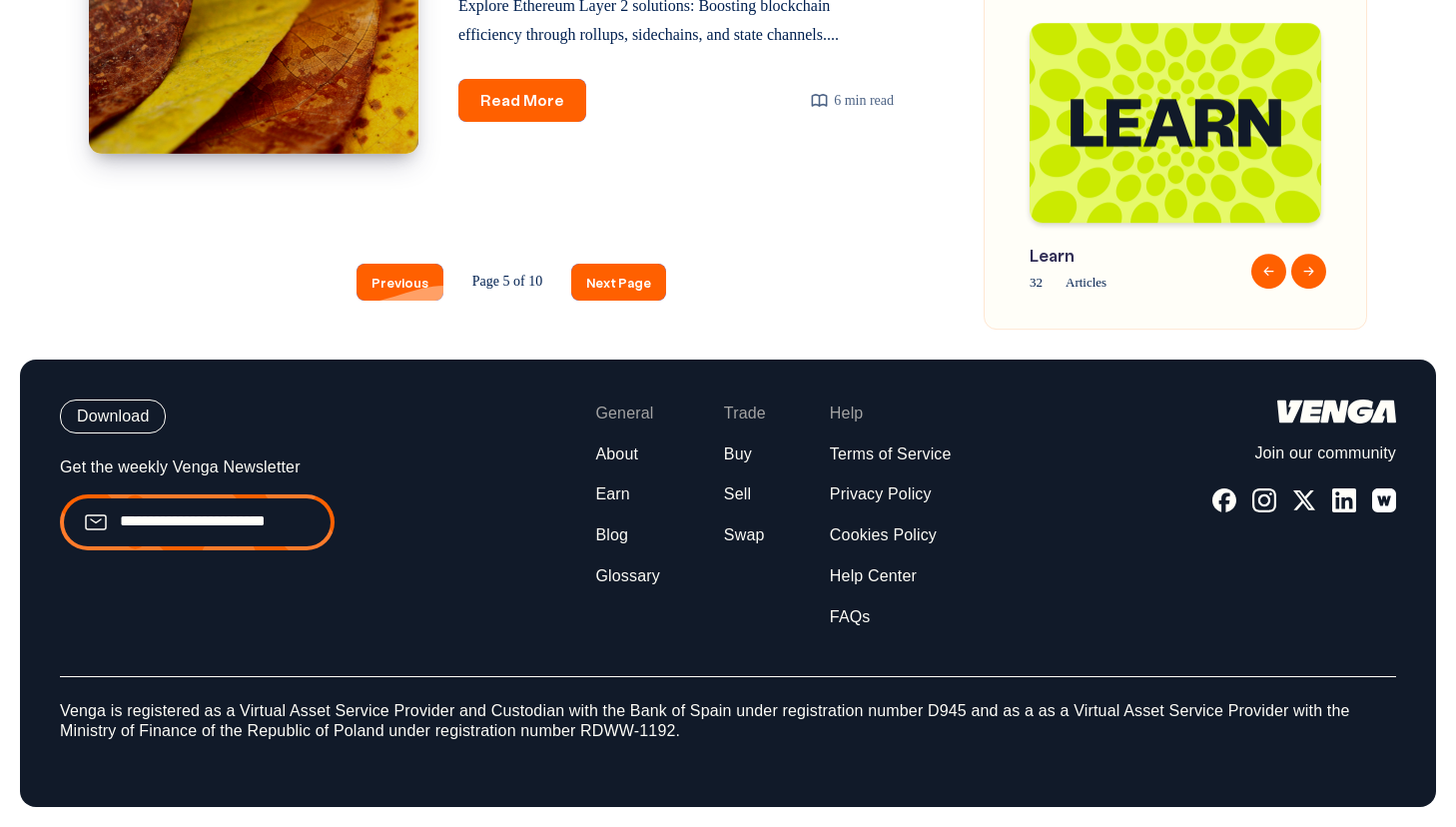 click on "Previous" at bounding box center [399, 282] 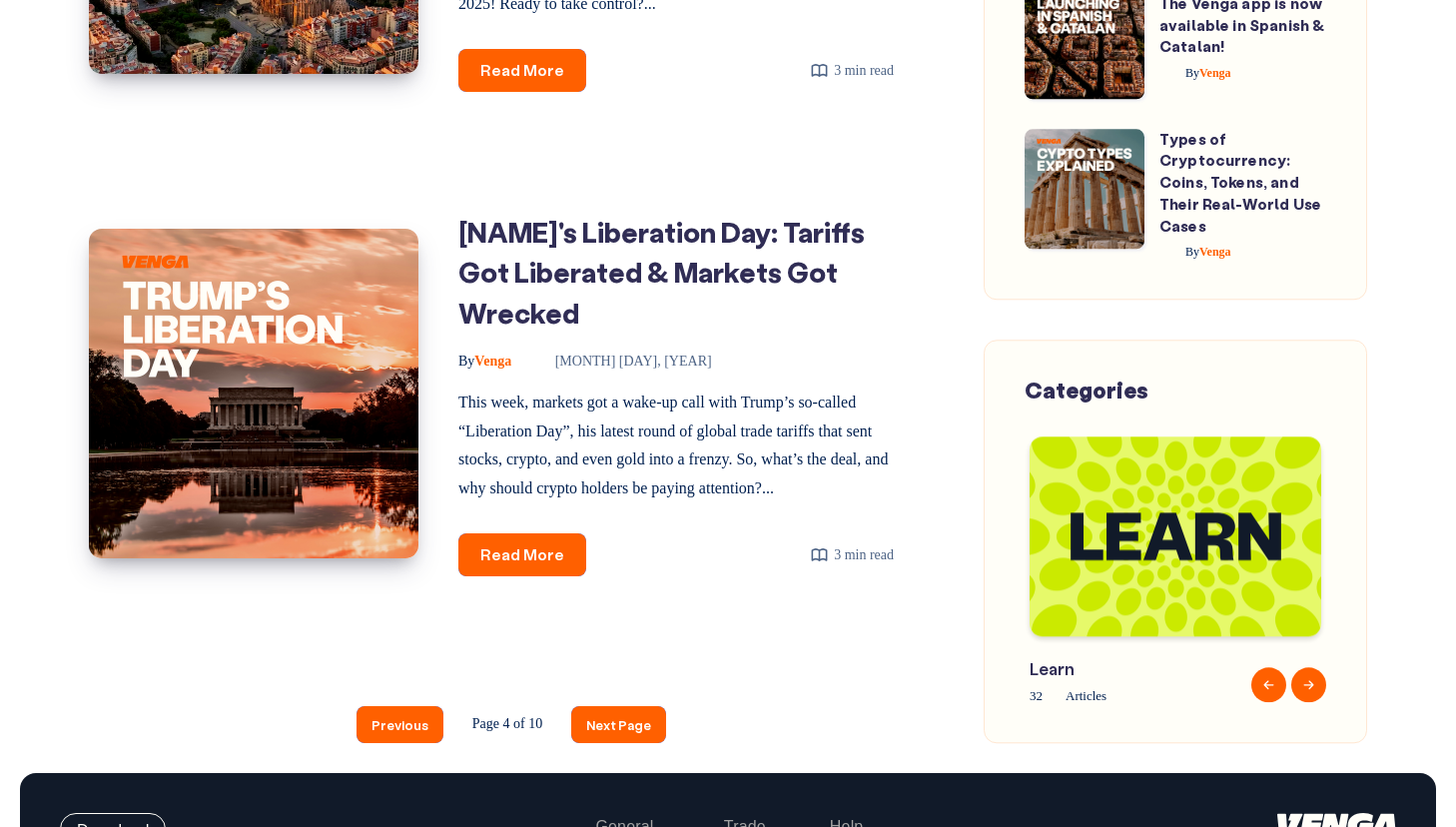 scroll, scrollTop: 2867, scrollLeft: 0, axis: vertical 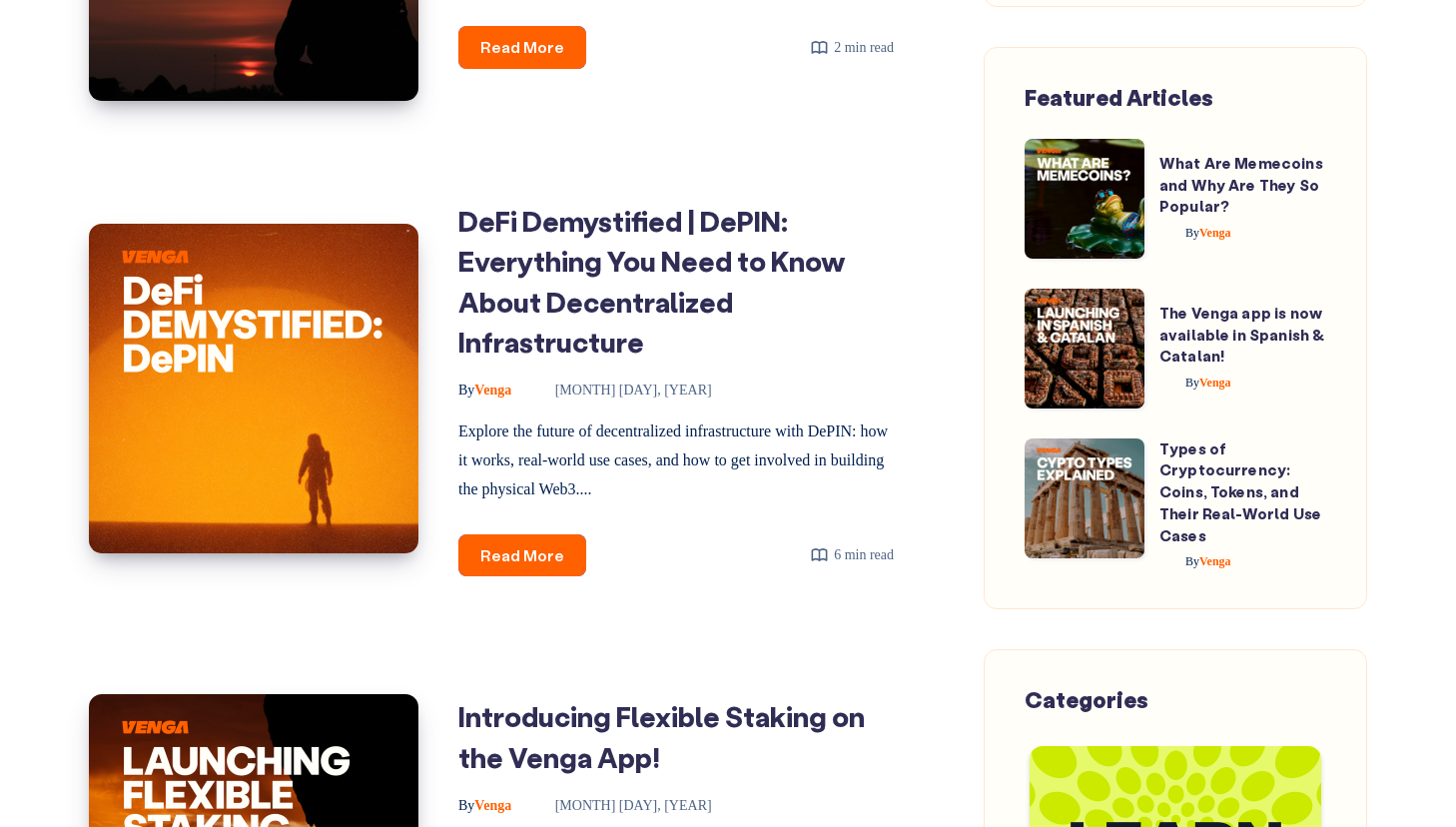 click on "Home
About
Download
Search
Previous
By  Venga
By By" at bounding box center (728, 539) 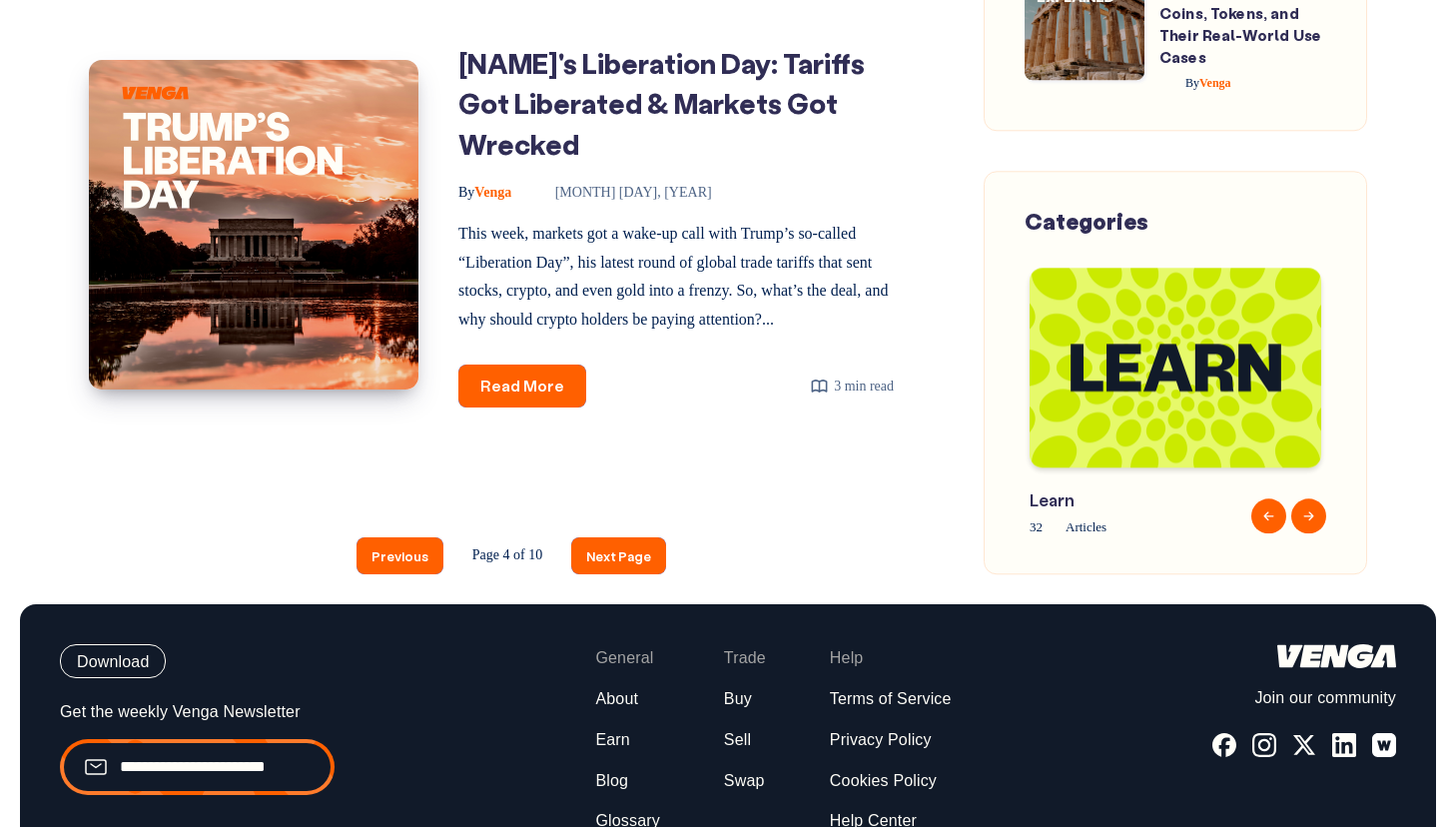 scroll, scrollTop: 3175, scrollLeft: 0, axis: vertical 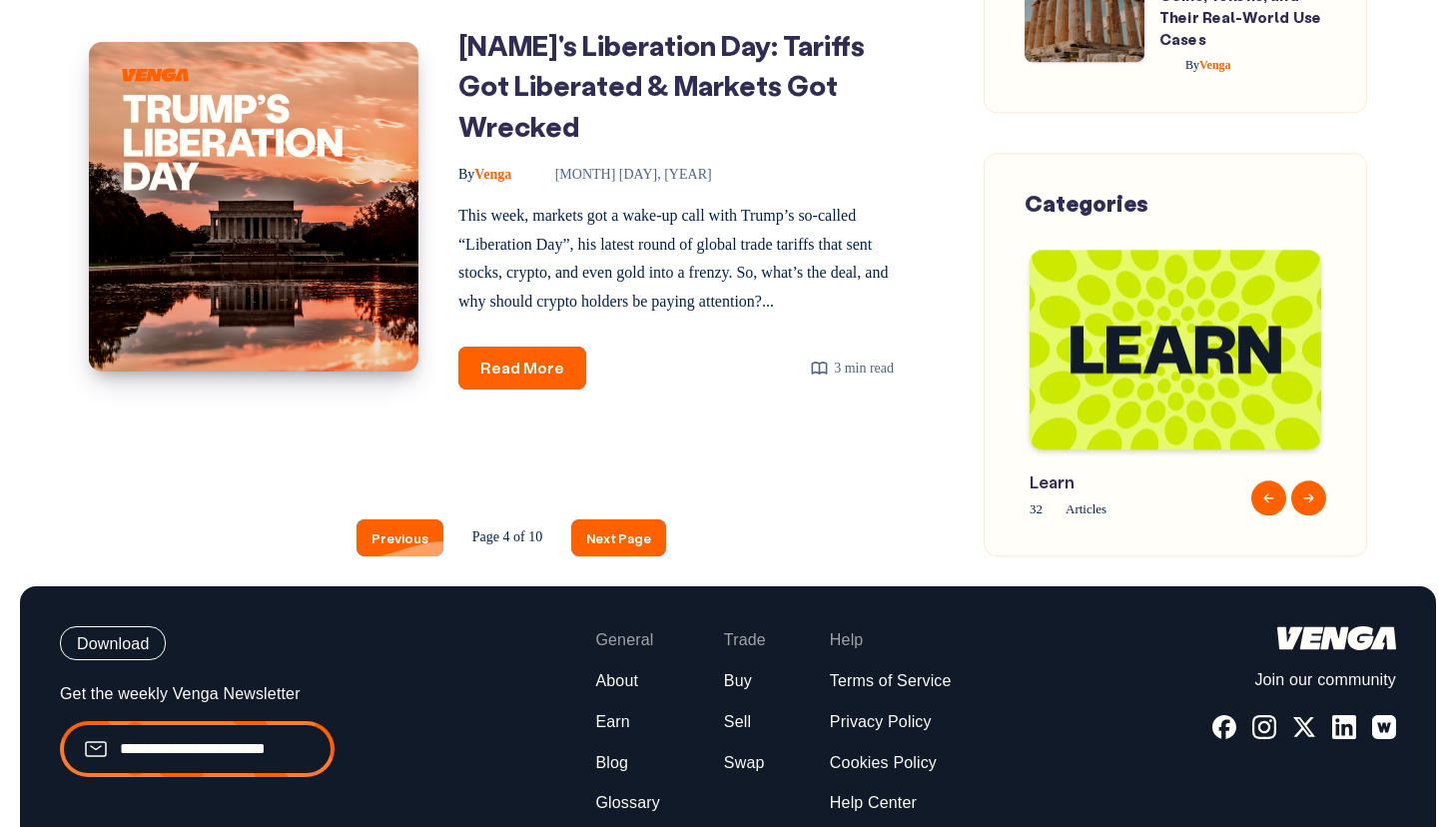 click on "Previous" at bounding box center (399, 537) 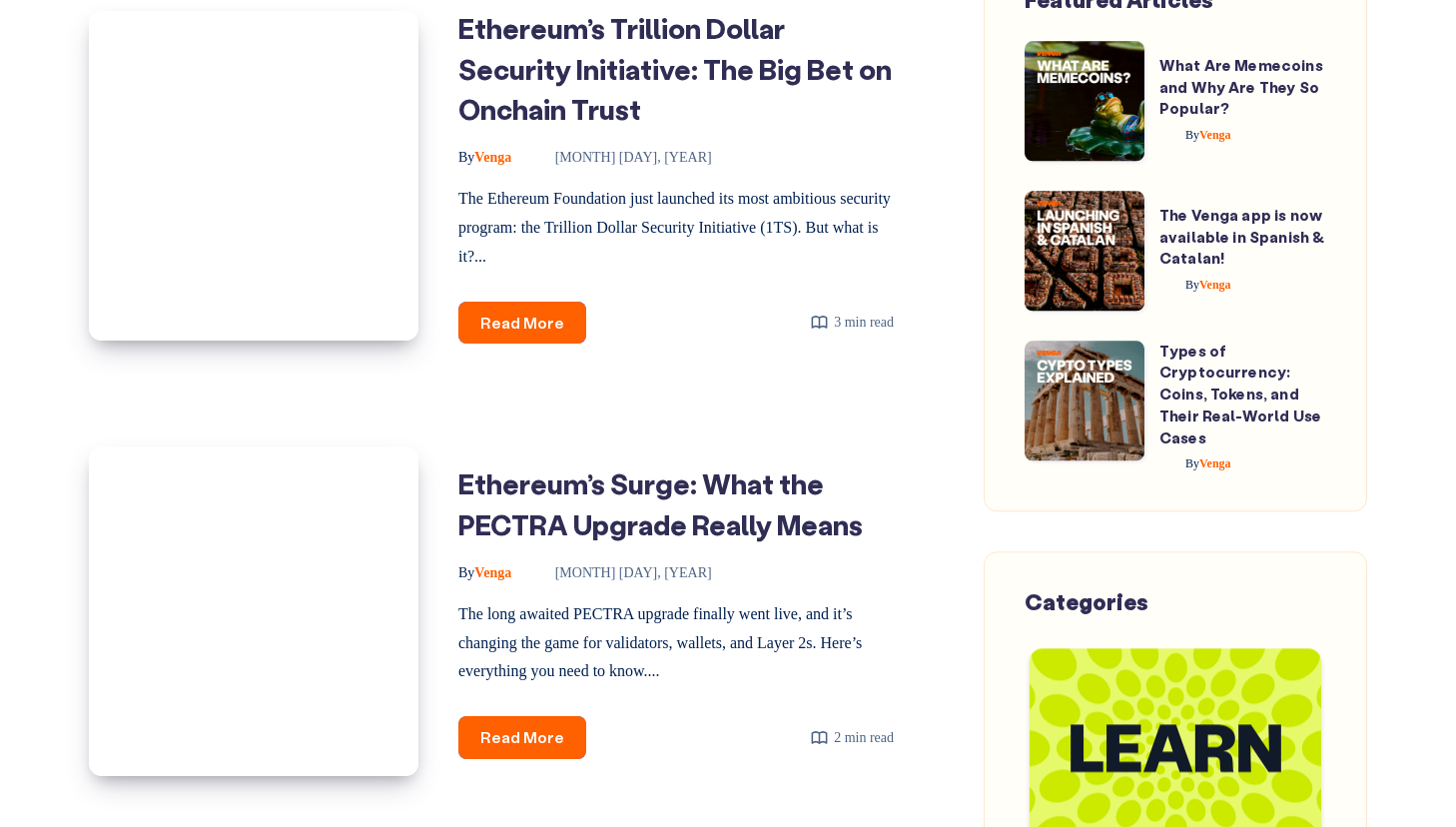 scroll, scrollTop: 2640, scrollLeft: 0, axis: vertical 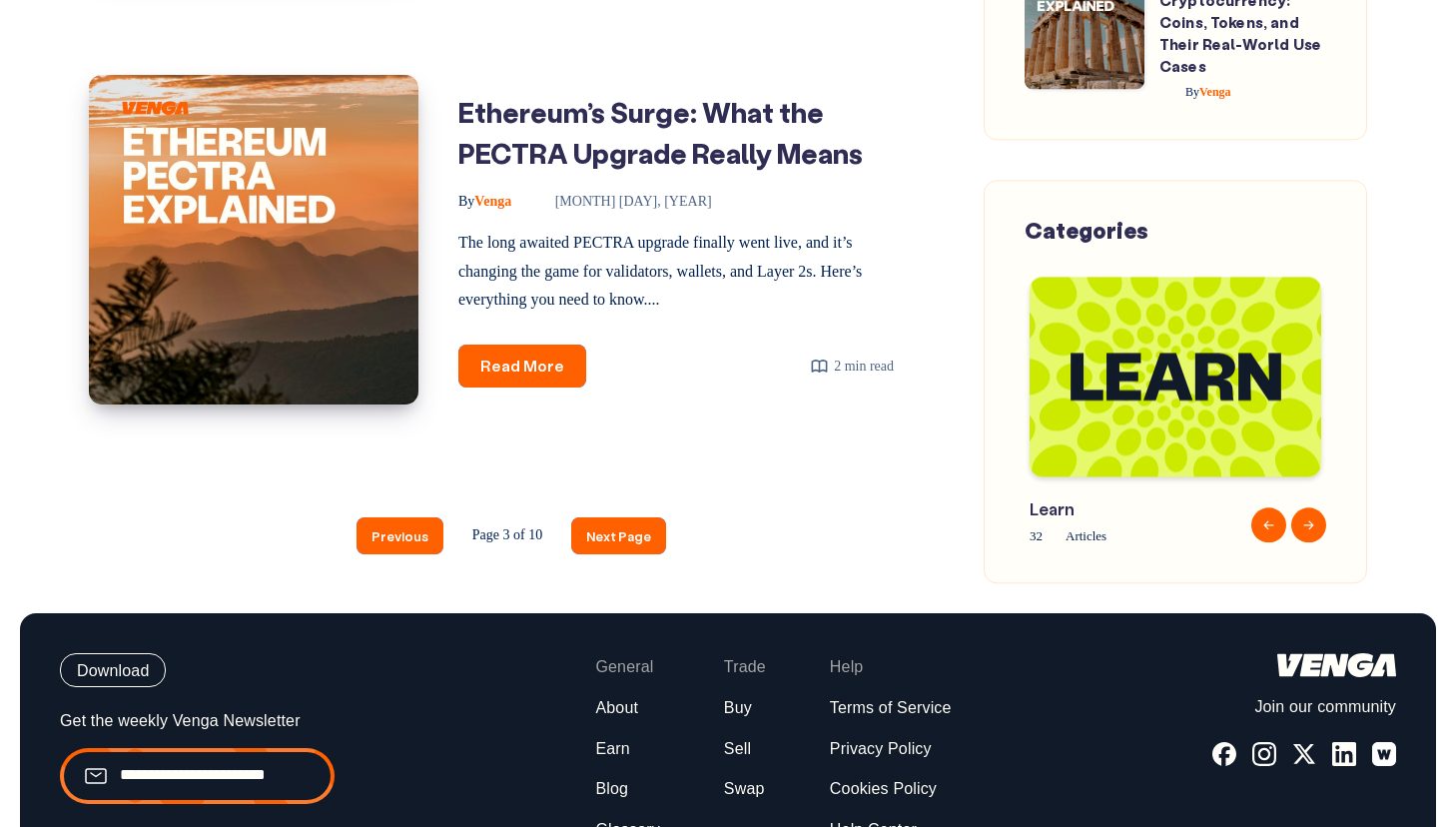 click on "Previous
Page 3 of 10
Next Page" at bounding box center [511, 535] 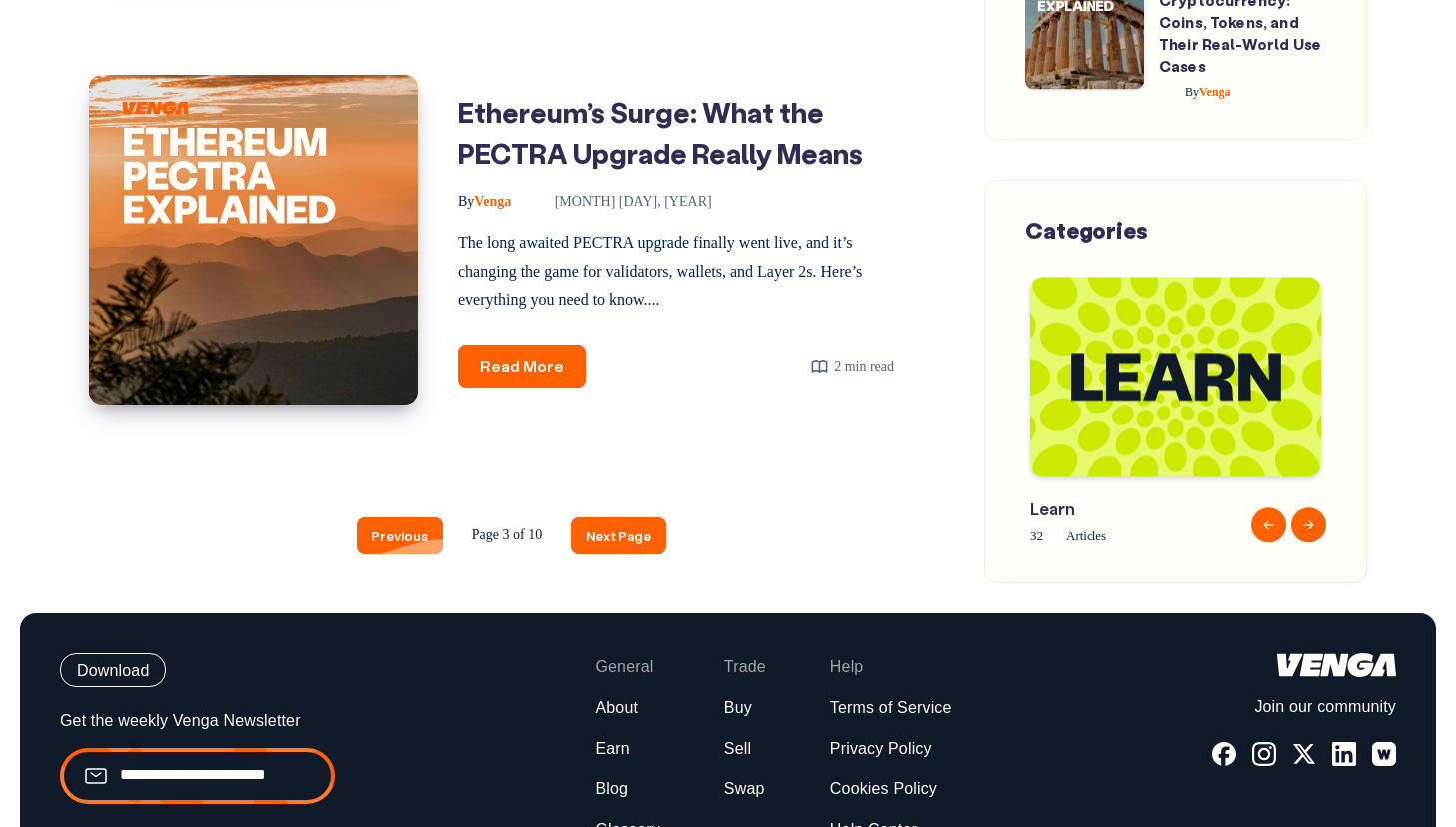 click on "Previous" at bounding box center [399, 535] 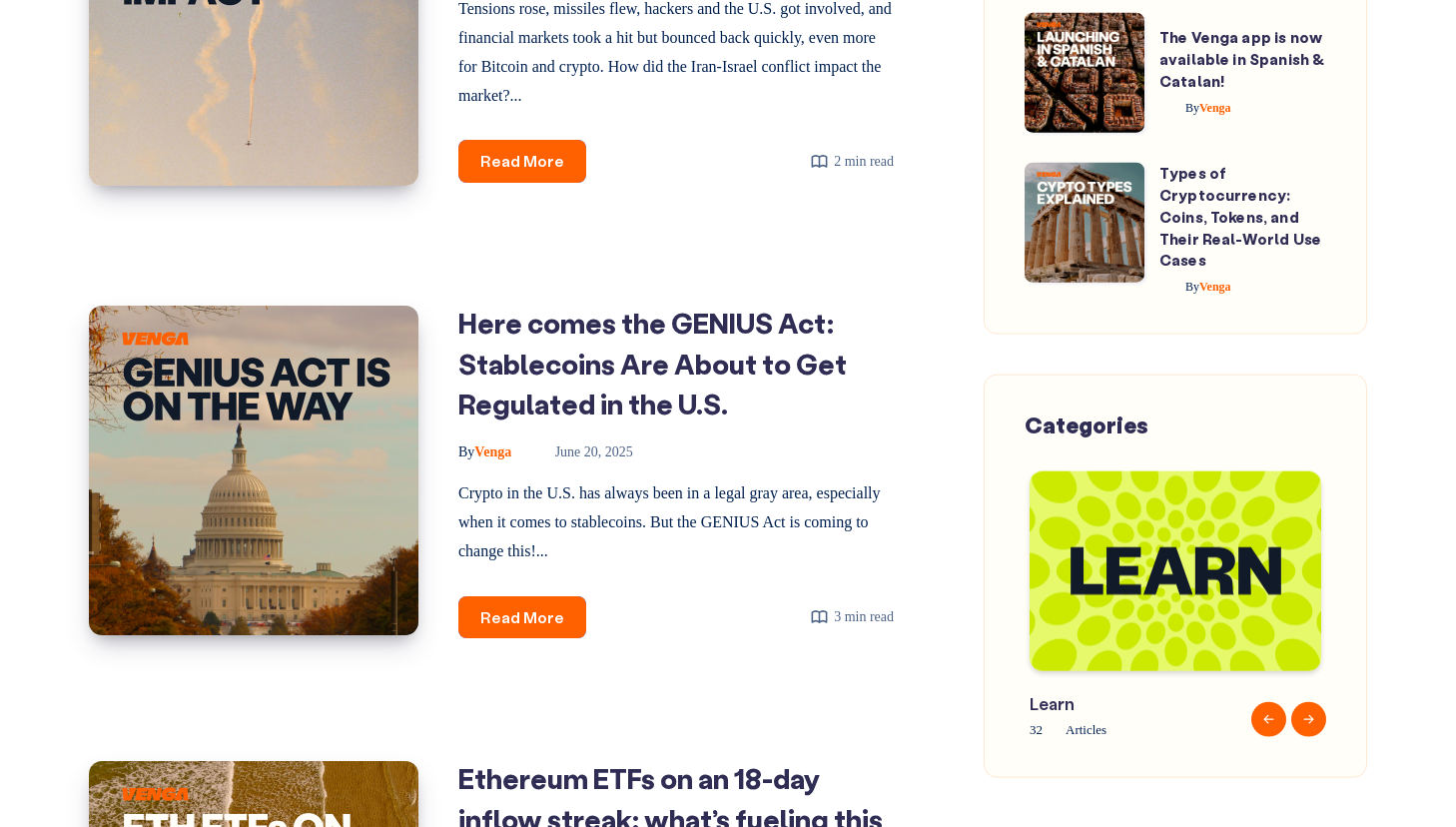scroll, scrollTop: 2778, scrollLeft: 0, axis: vertical 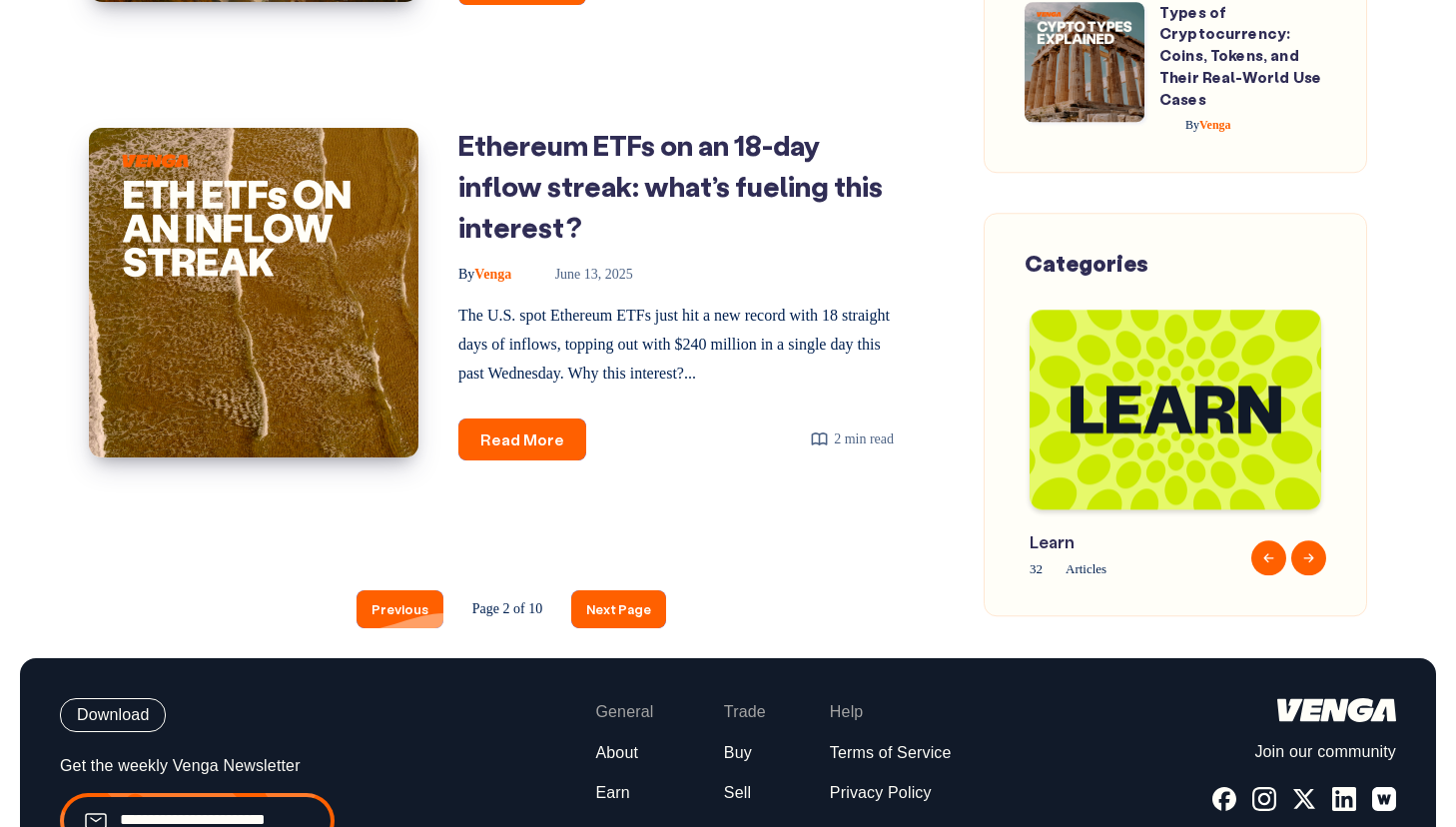 click on "Previous" at bounding box center [399, 608] 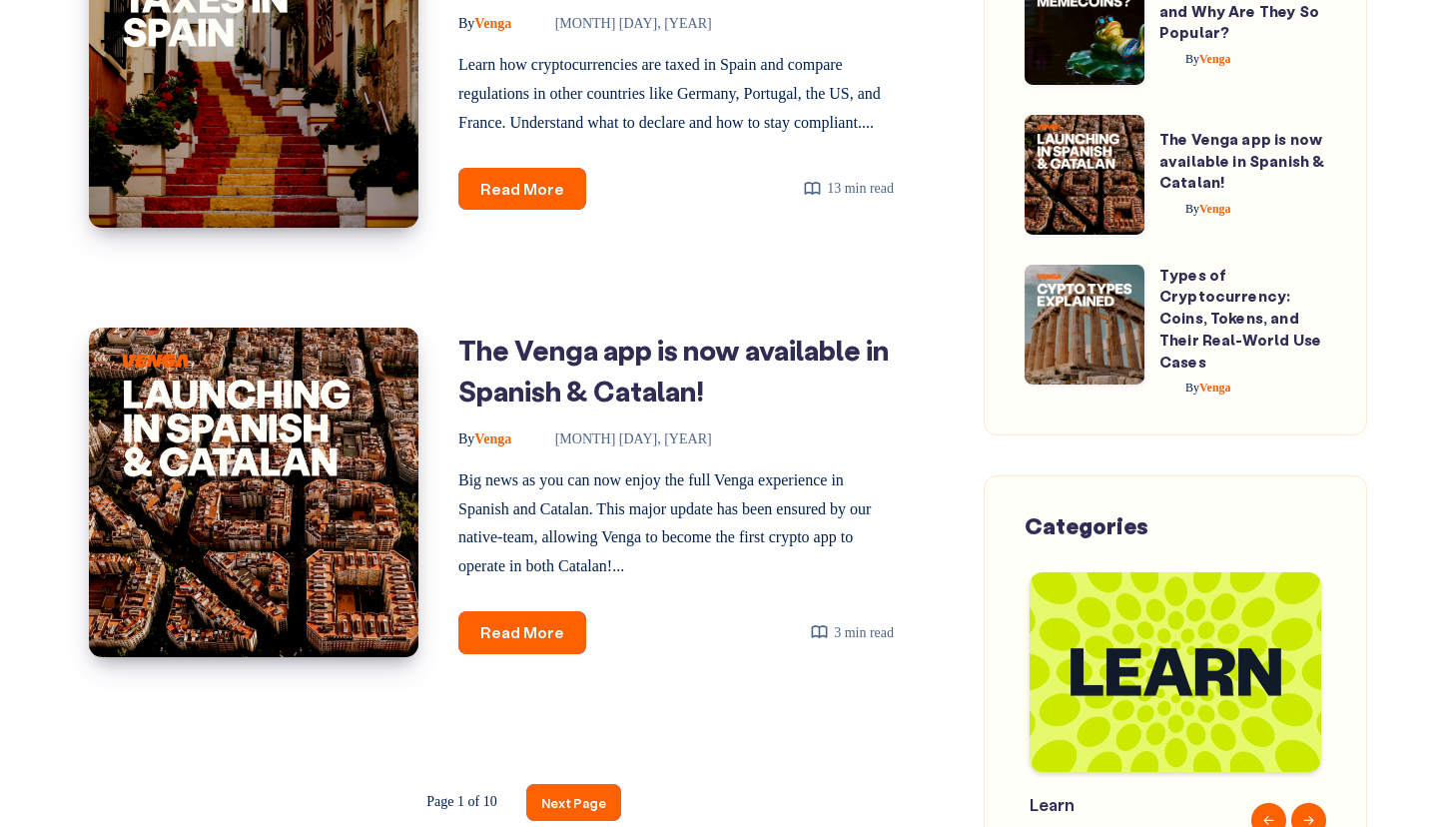 scroll, scrollTop: 2726, scrollLeft: 0, axis: vertical 